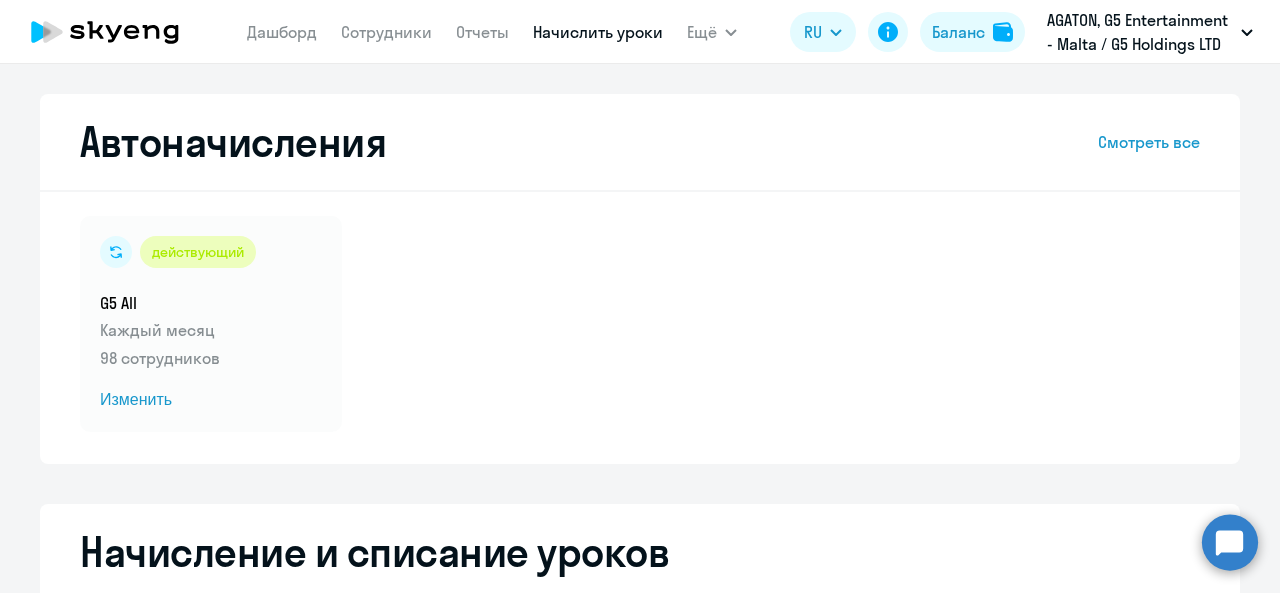 select on "10" 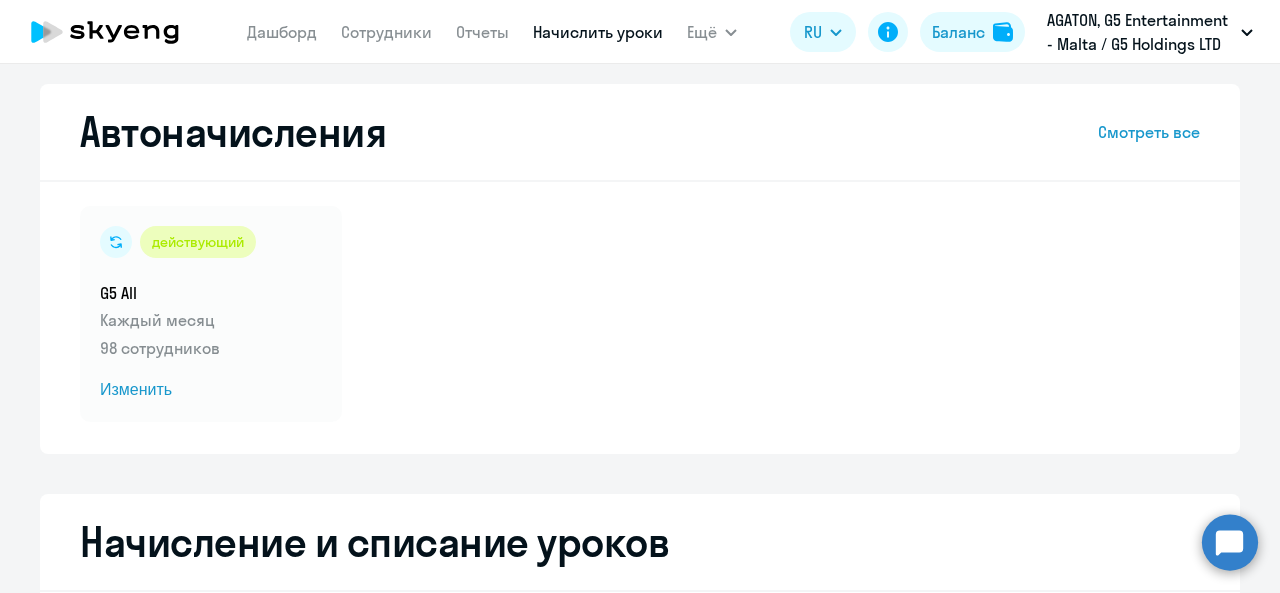scroll, scrollTop: 0, scrollLeft: 0, axis: both 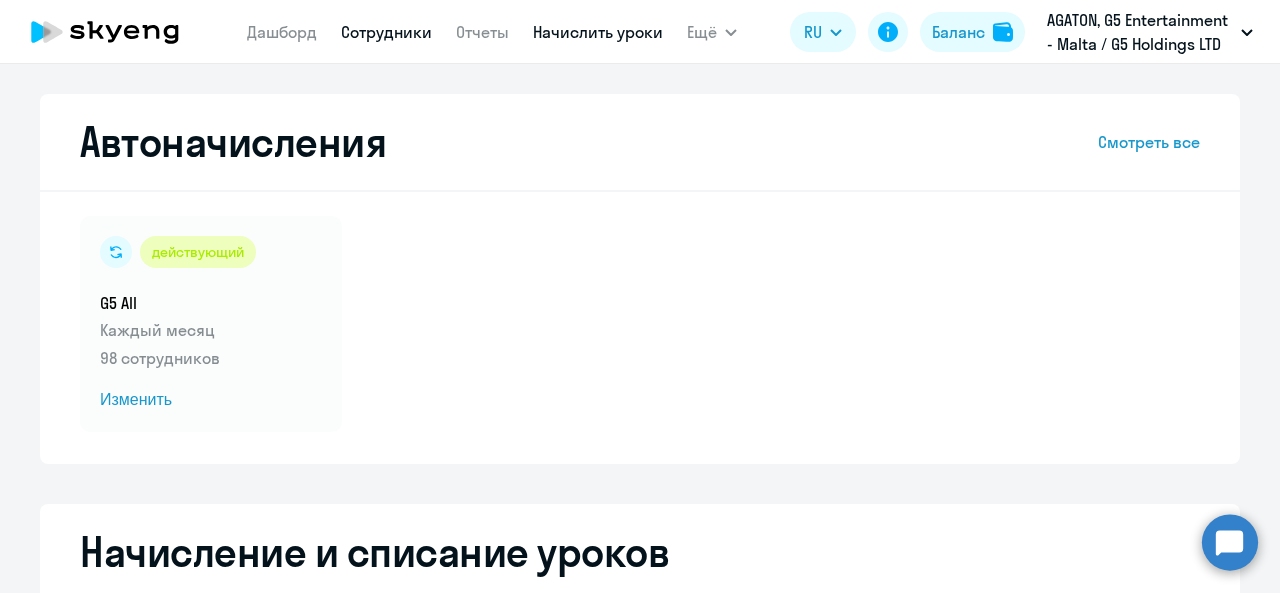 click on "Сотрудники" at bounding box center [386, 32] 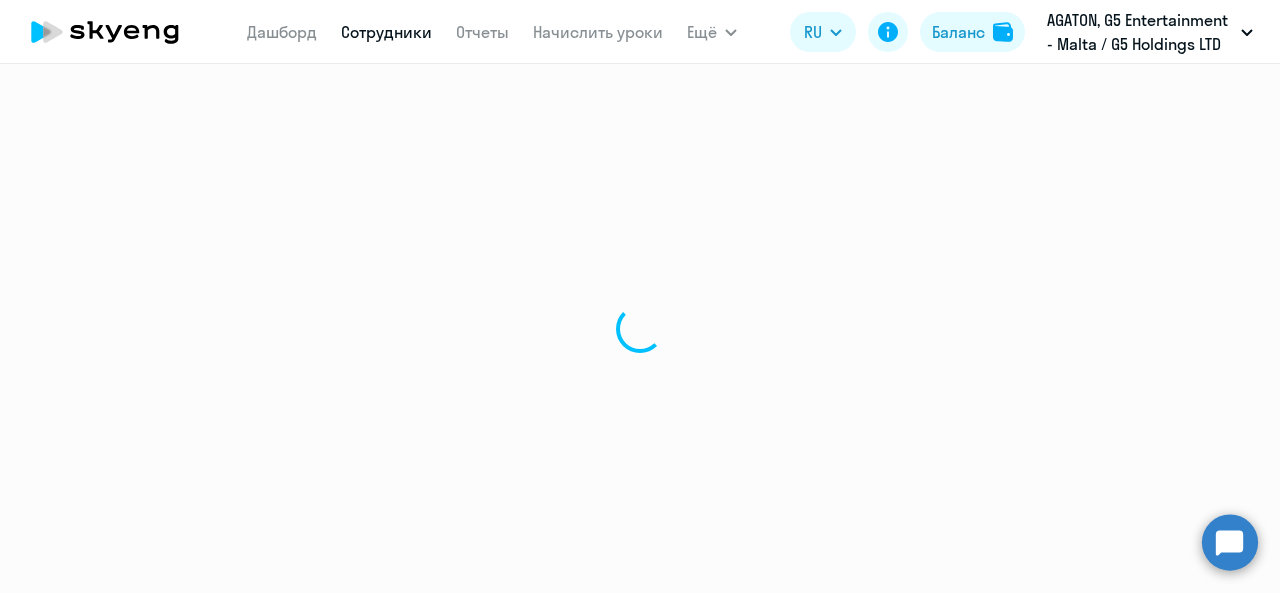 select on "30" 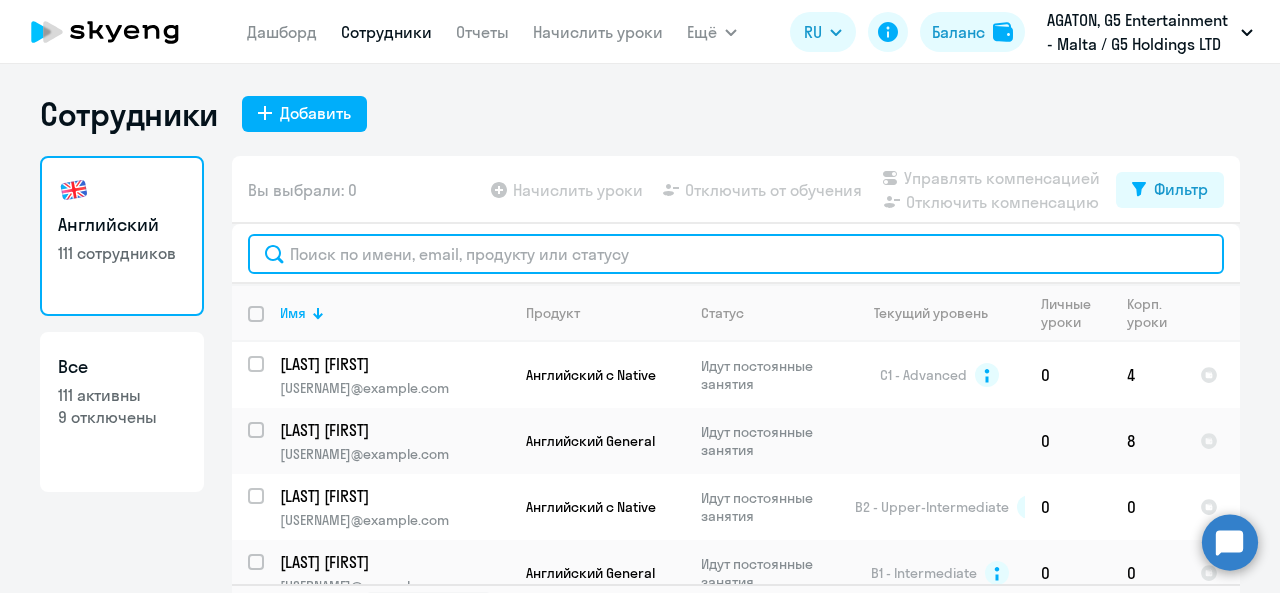 click 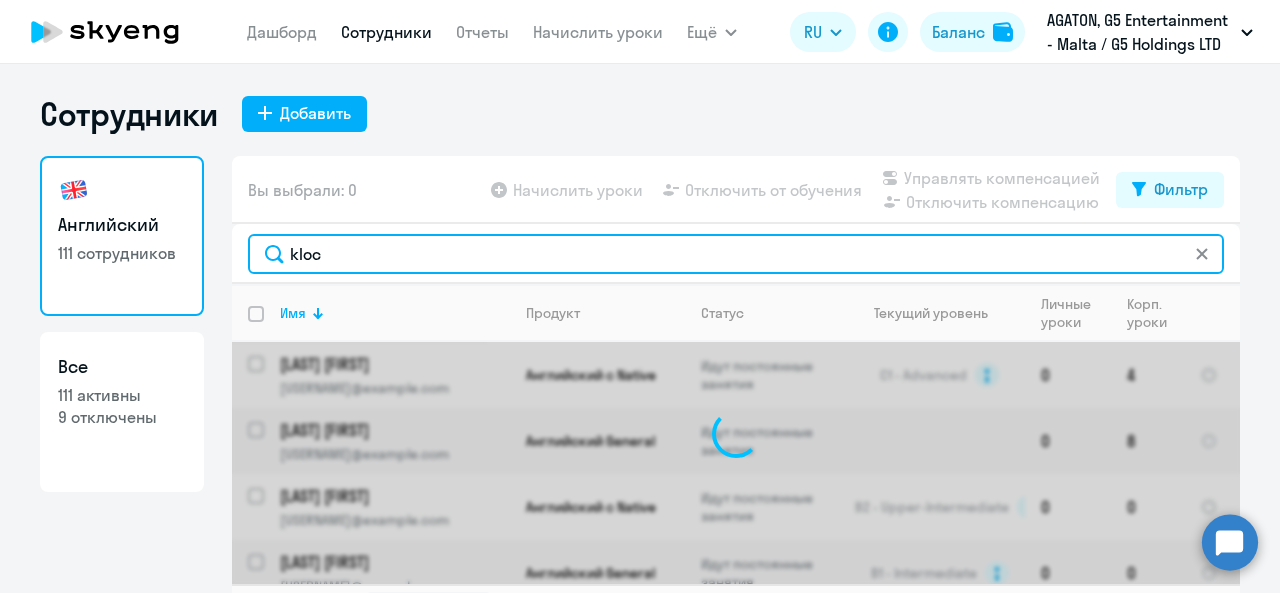 type on "kloch" 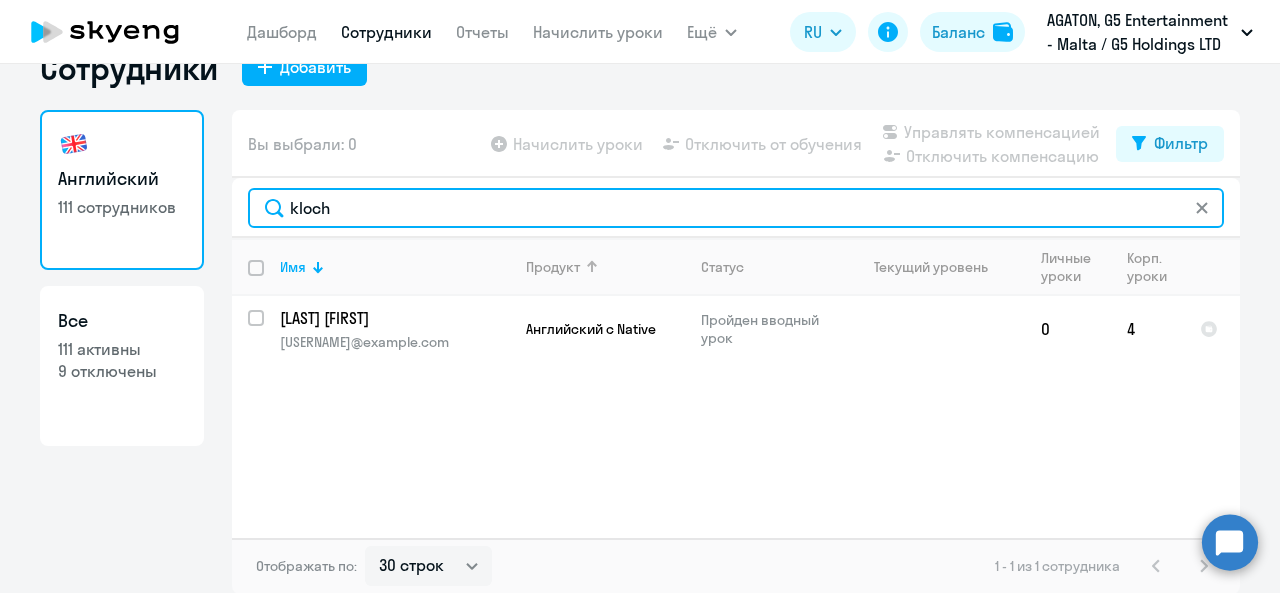 scroll, scrollTop: 0, scrollLeft: 0, axis: both 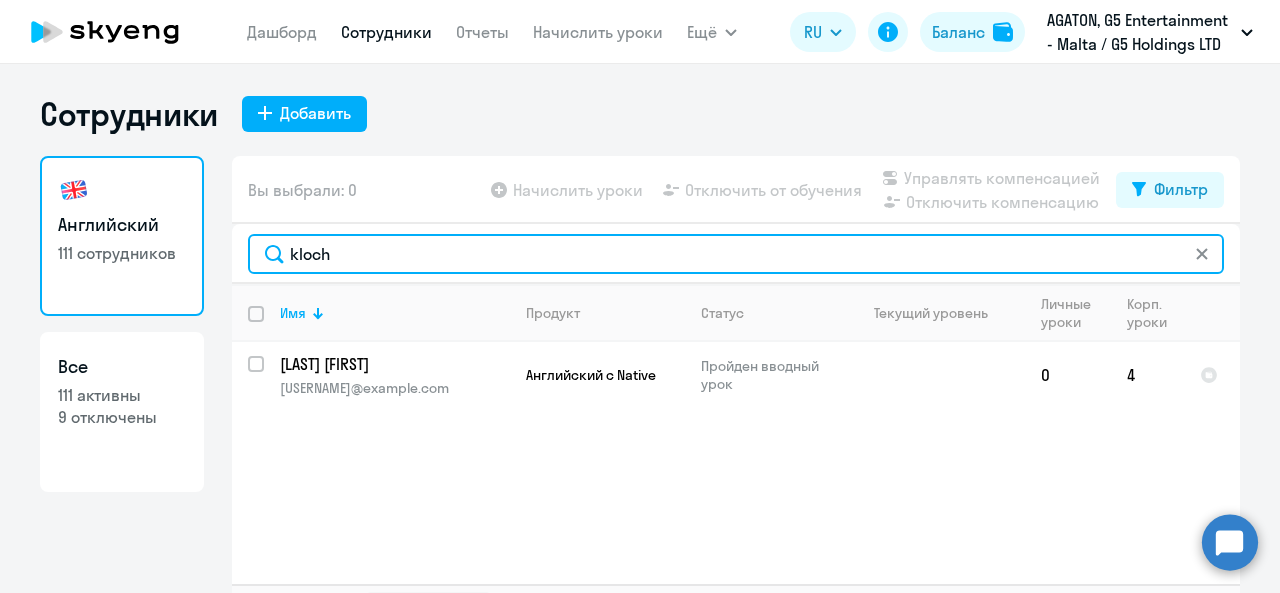 click on "kloch" 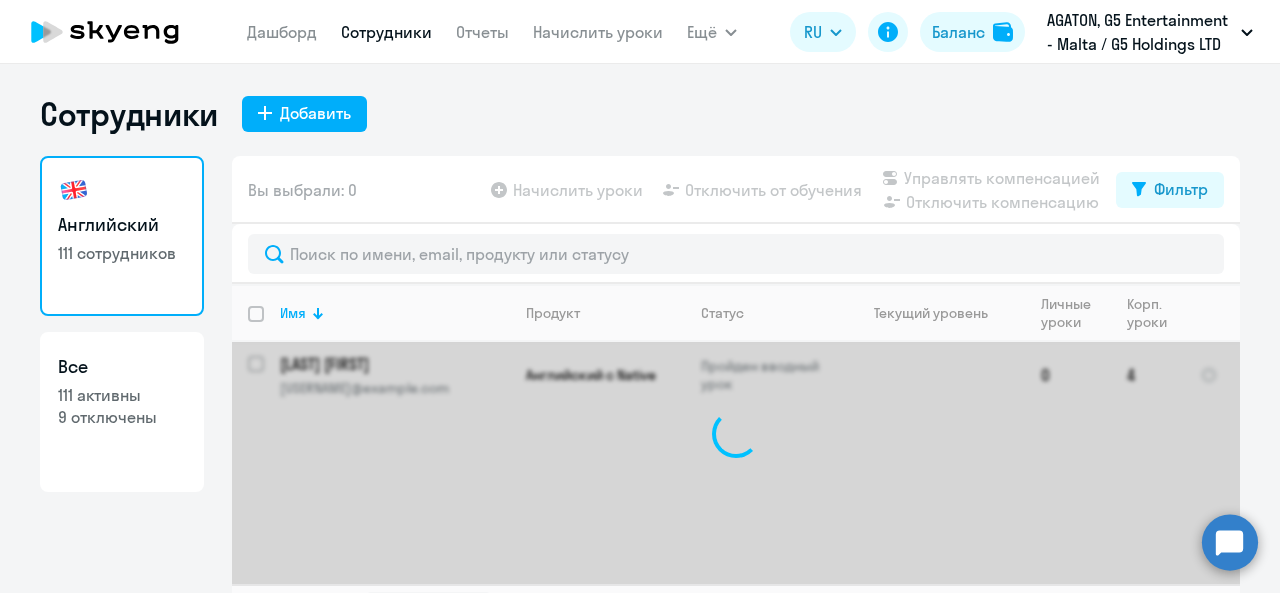 click on "Сотрудники
Добавить   Английский   111 сотрудников  Все  111 активны   9 отключены   Вы выбрали: 0
Начислить уроки
Отключить от обучения
Управлять компенсацией
Отключить компенсацию
Фильтр
Имя   Продукт   Статус   Текущий уровень   Личные уроки   Корп. уроки  Клочков Антон Валерьевич anton.klochkov@g5.com Английский с Native Пройден вводный урок  0   4
Отображать по:  30 строк   50 строк   100 строк   1 - 1 из 1 сотрудника" 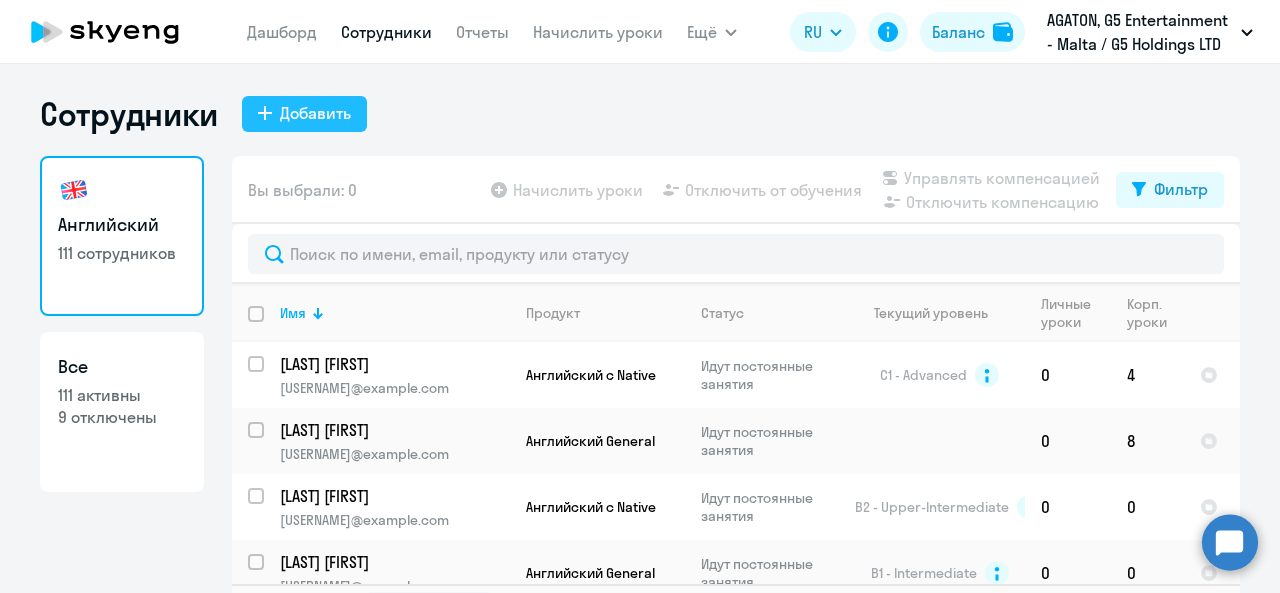 click on "Добавить" 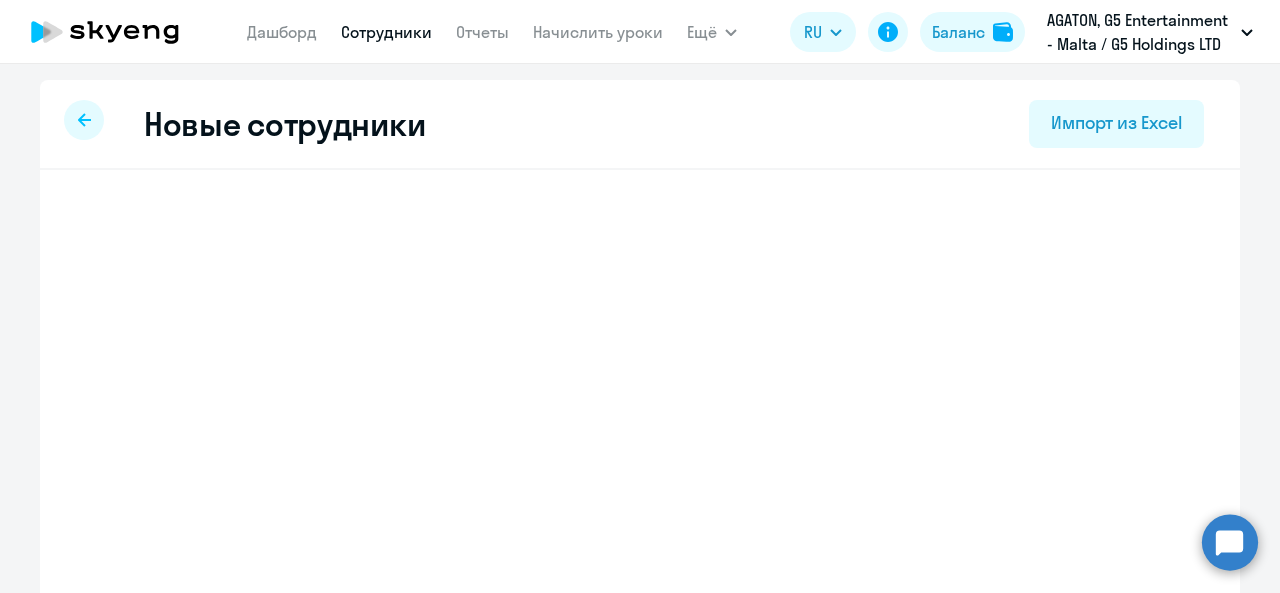 select on "english_adult_not_native_speaker" 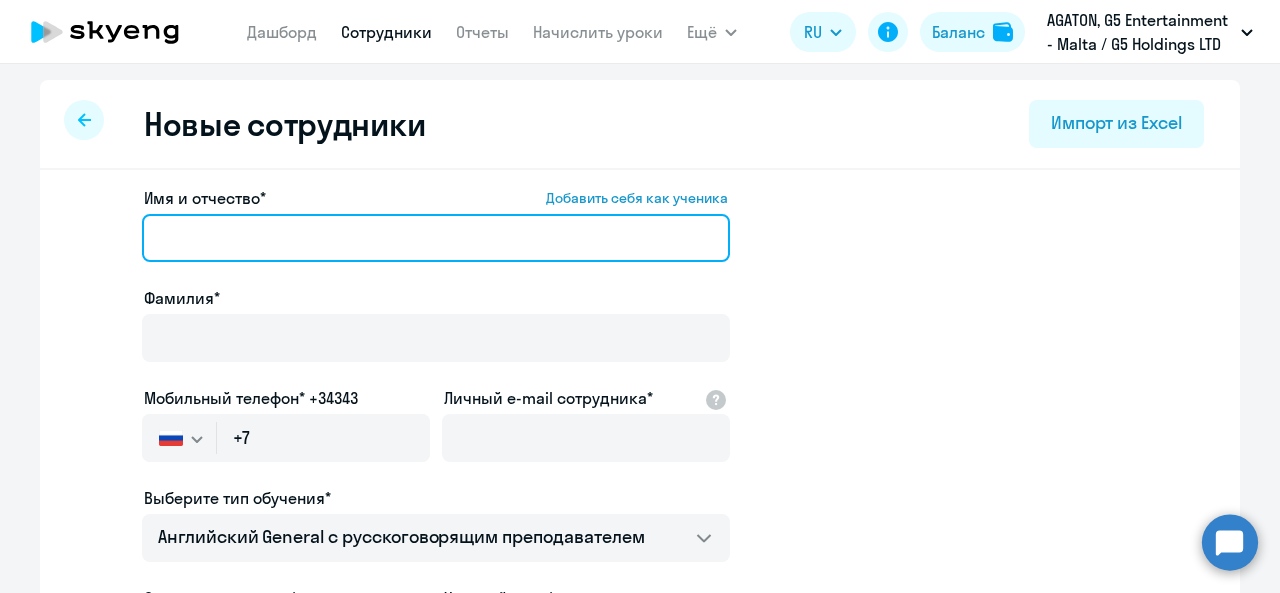 click on "Имя и отчество*  Добавить себя как ученика" at bounding box center [436, 238] 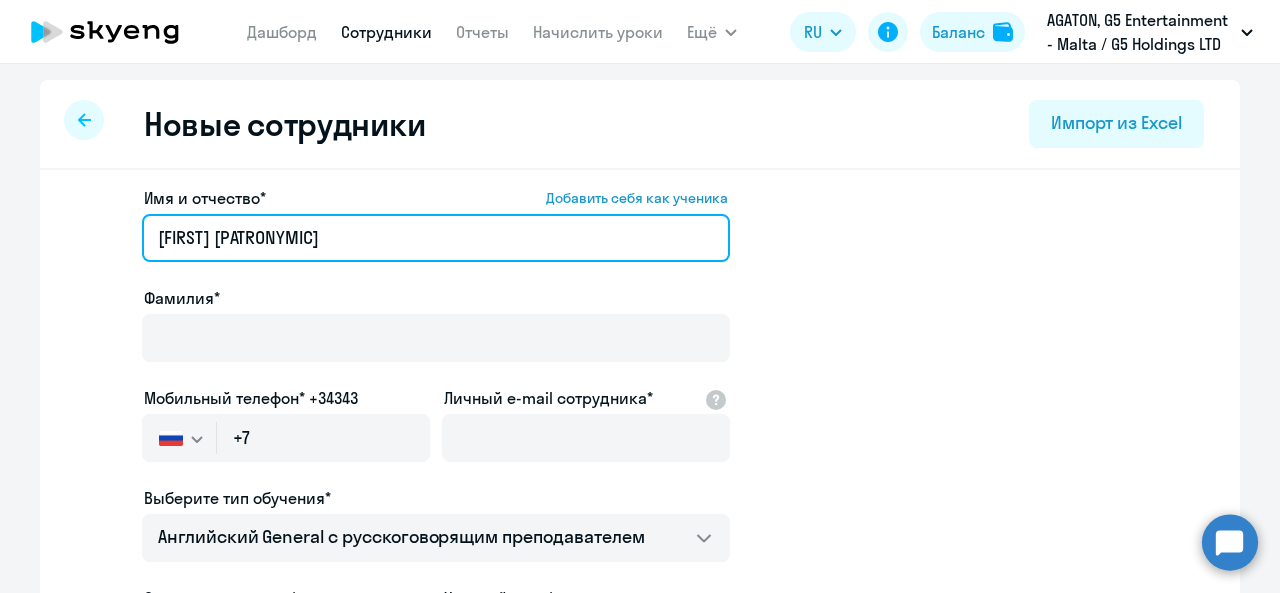 type on "[FIRST] [PATRONYMIC]" 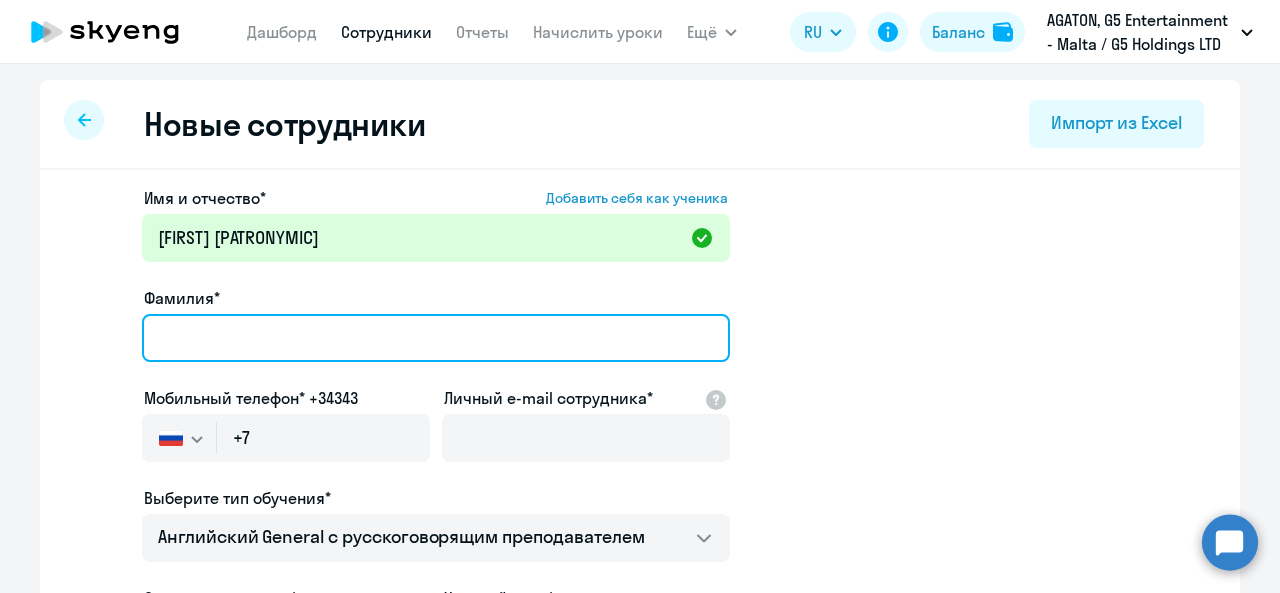 click on "Фамилия*" at bounding box center [436, 338] 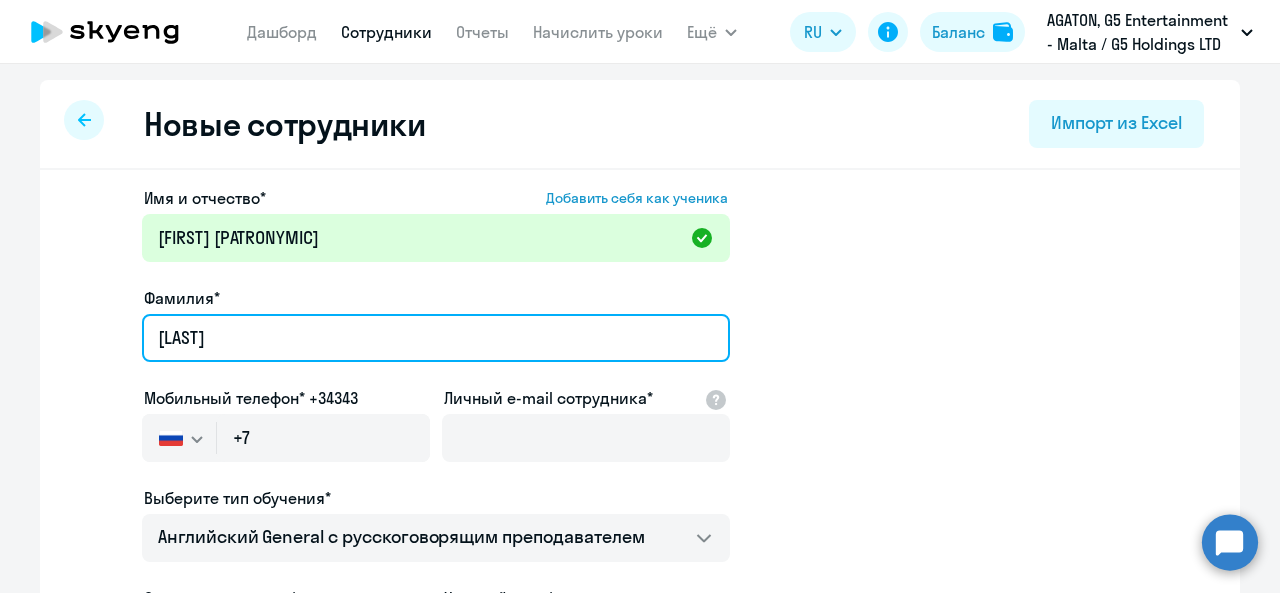 type on "[LAST]" 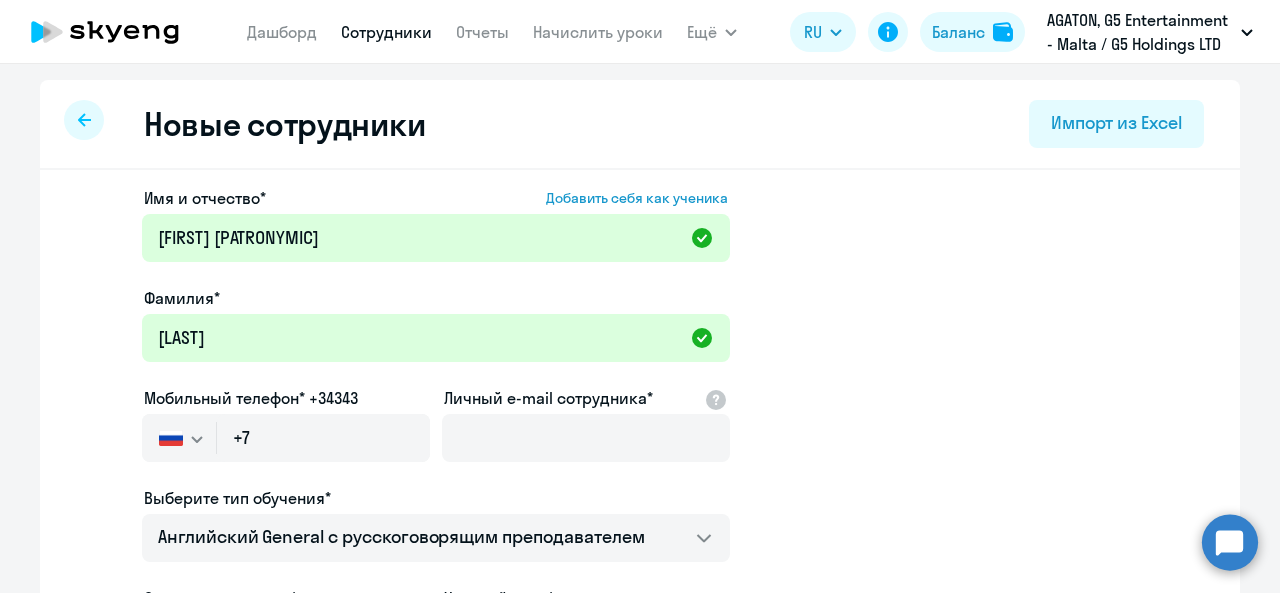click 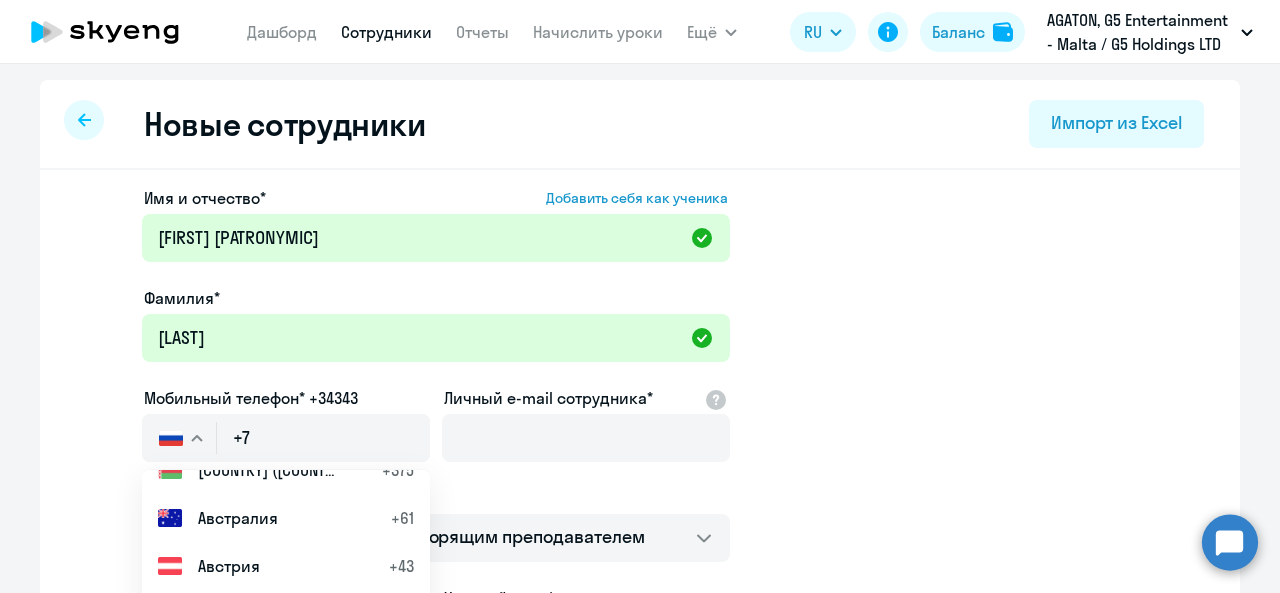 scroll, scrollTop: 191, scrollLeft: 0, axis: vertical 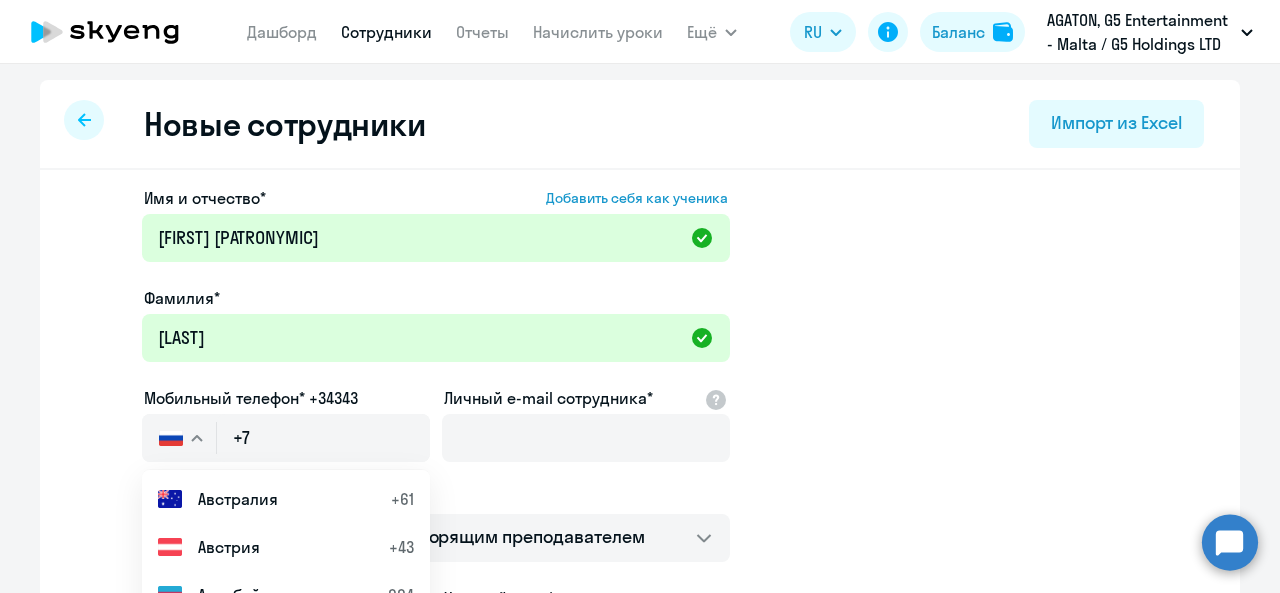 type 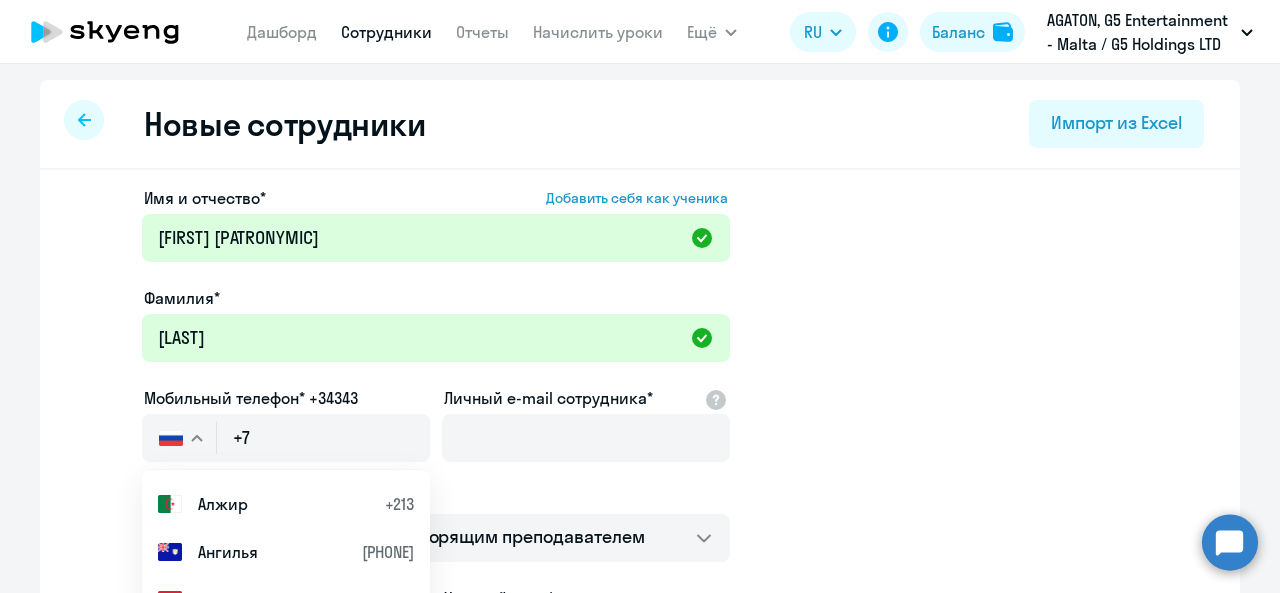 scroll, scrollTop: 379, scrollLeft: 0, axis: vertical 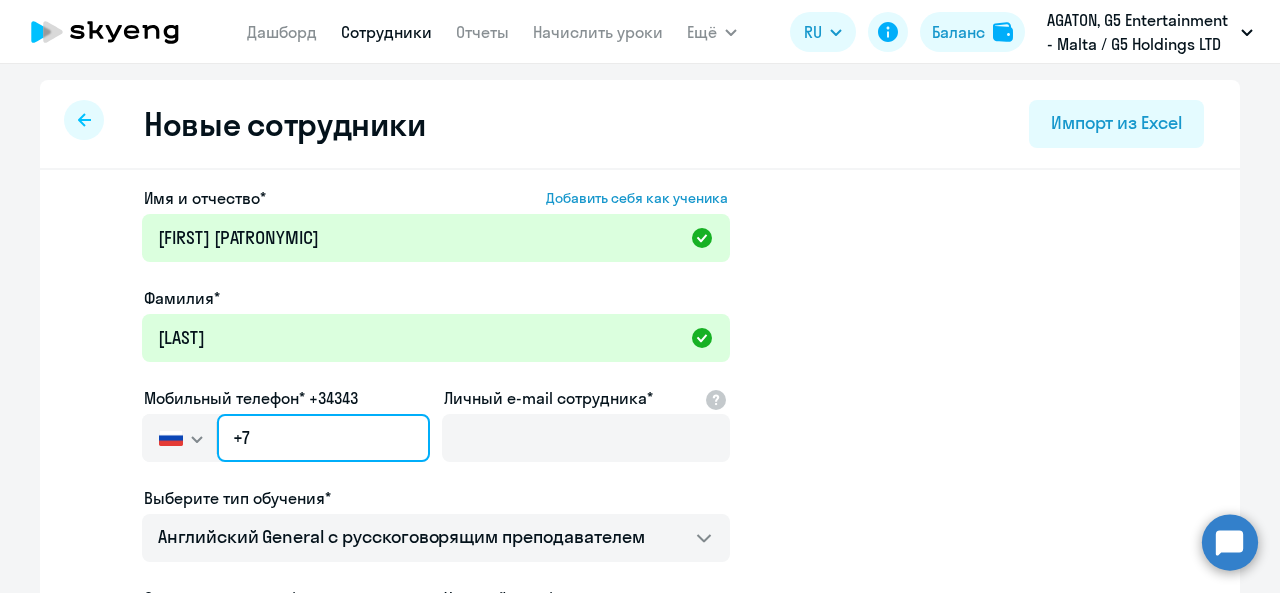 click on "+7" 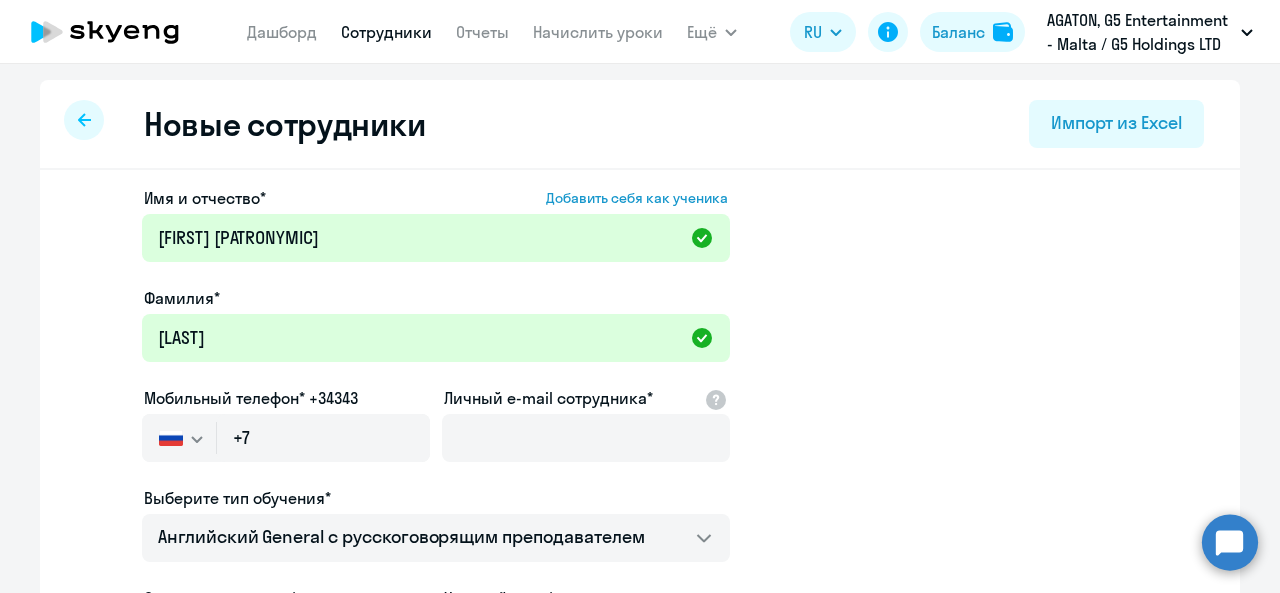 click 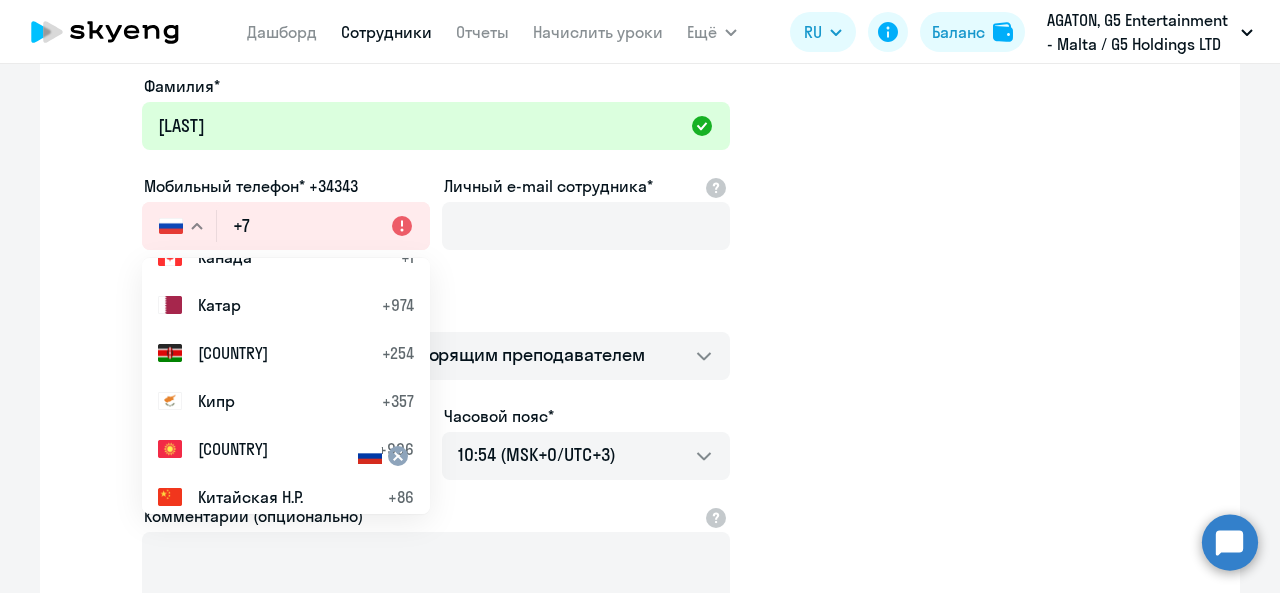 scroll, scrollTop: 219, scrollLeft: 0, axis: vertical 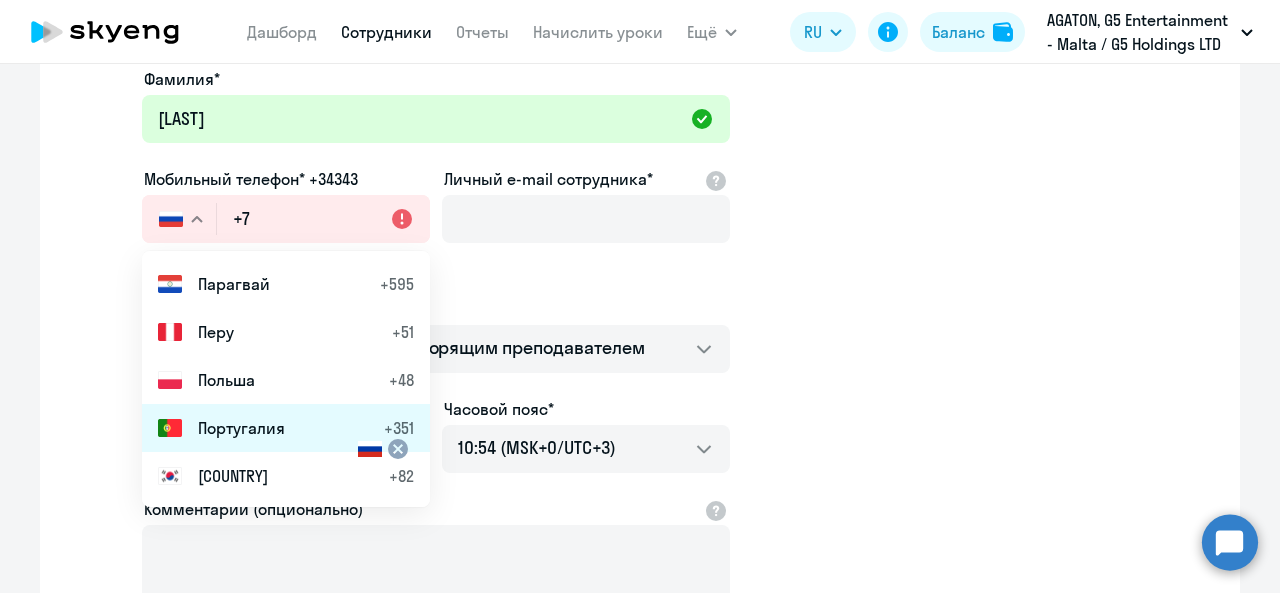click on "Португалия" 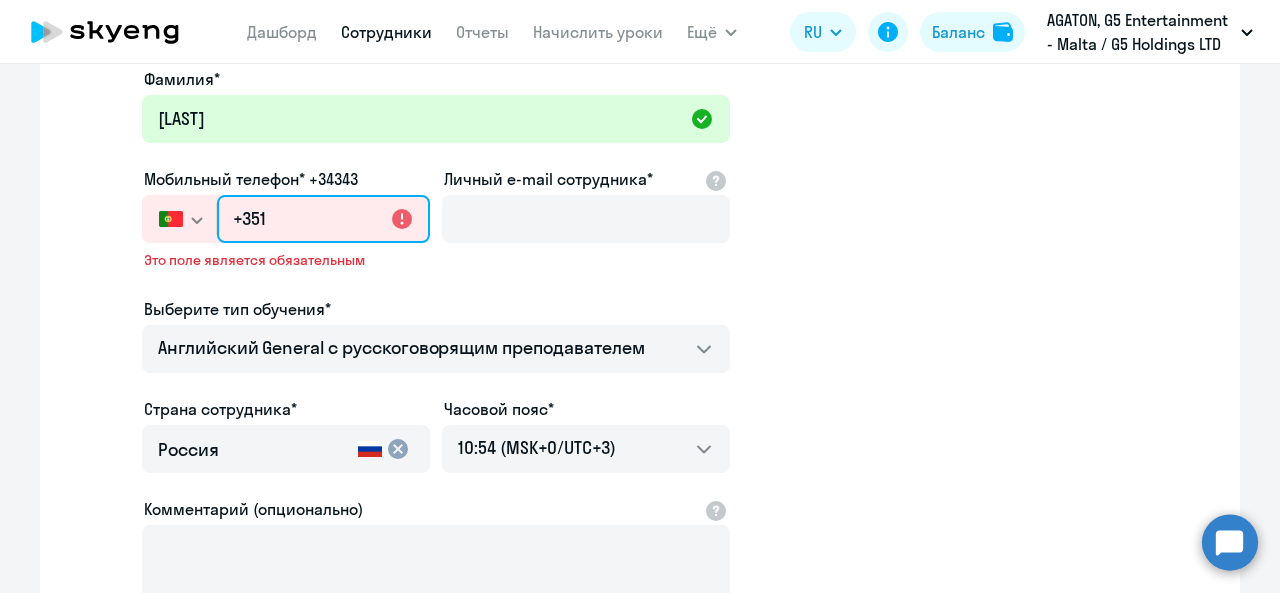 click on "+351" 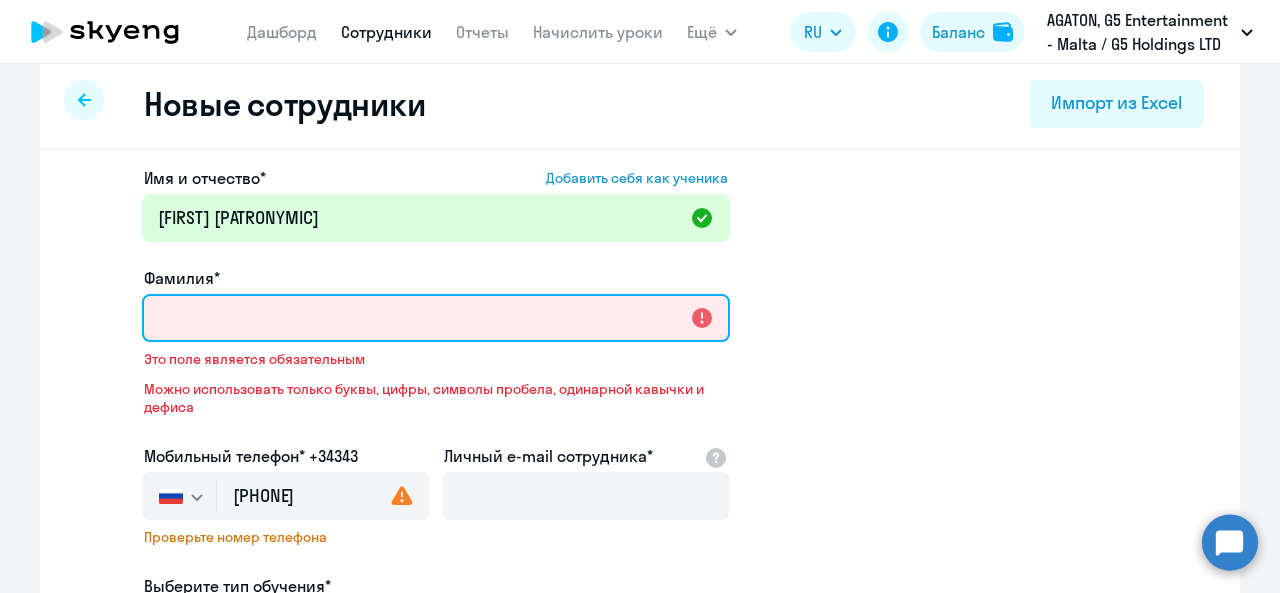 scroll, scrollTop: 0, scrollLeft: 0, axis: both 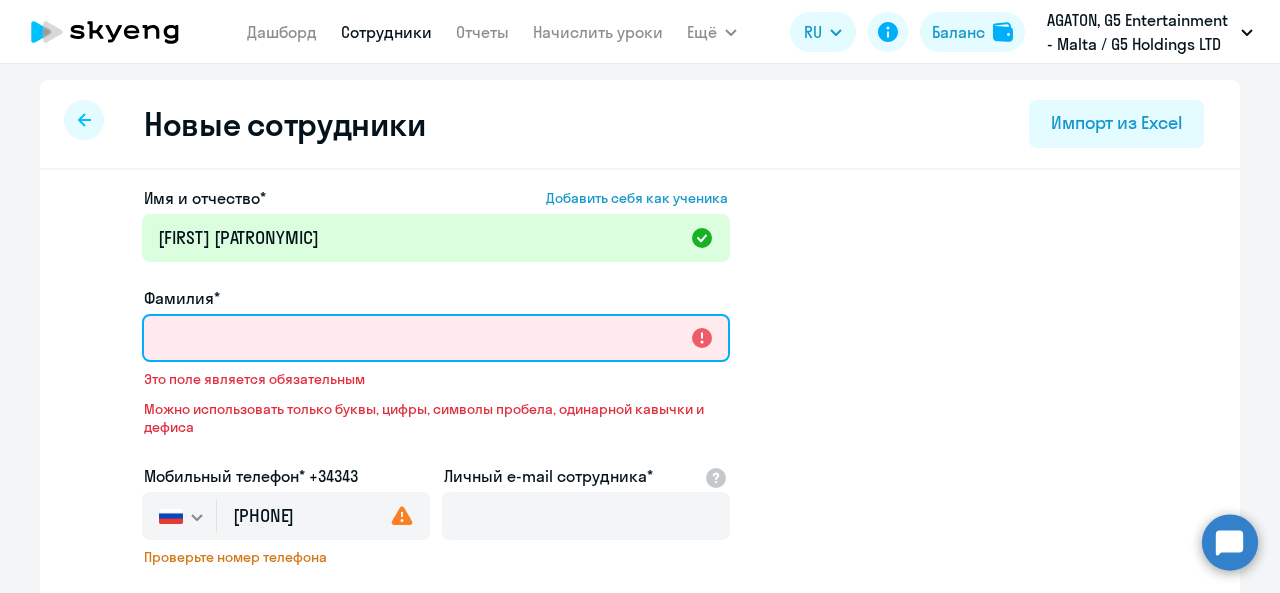 paste on "Семёнов Егор Олегович" 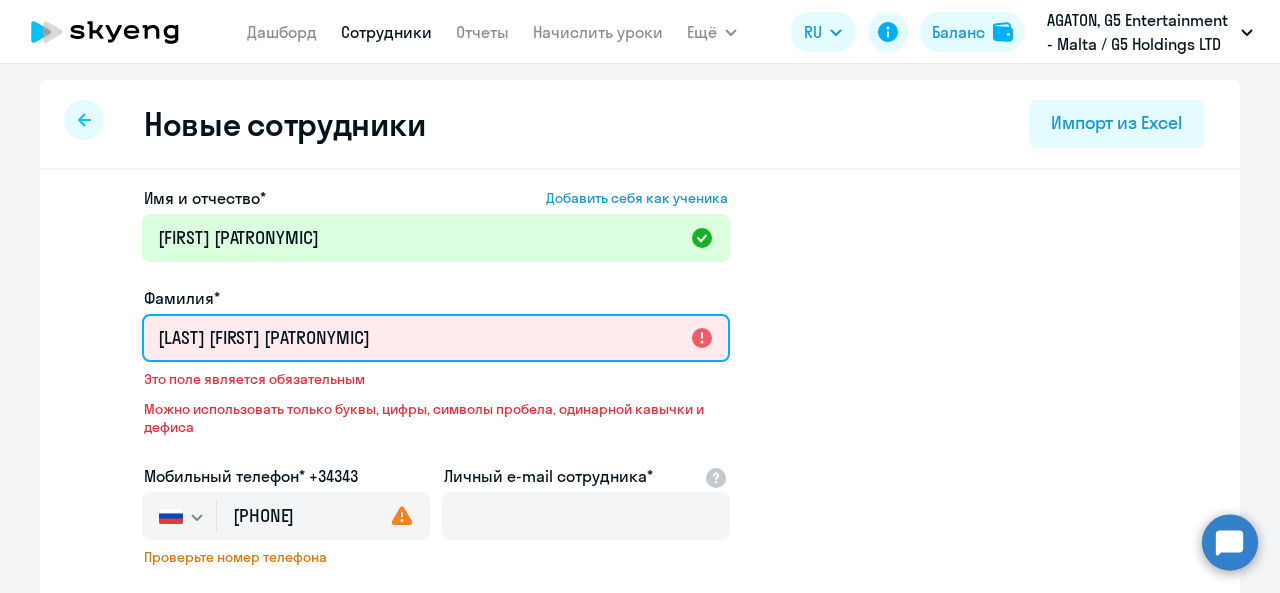 click on "Семёнов Егор Олегович" at bounding box center (436, 338) 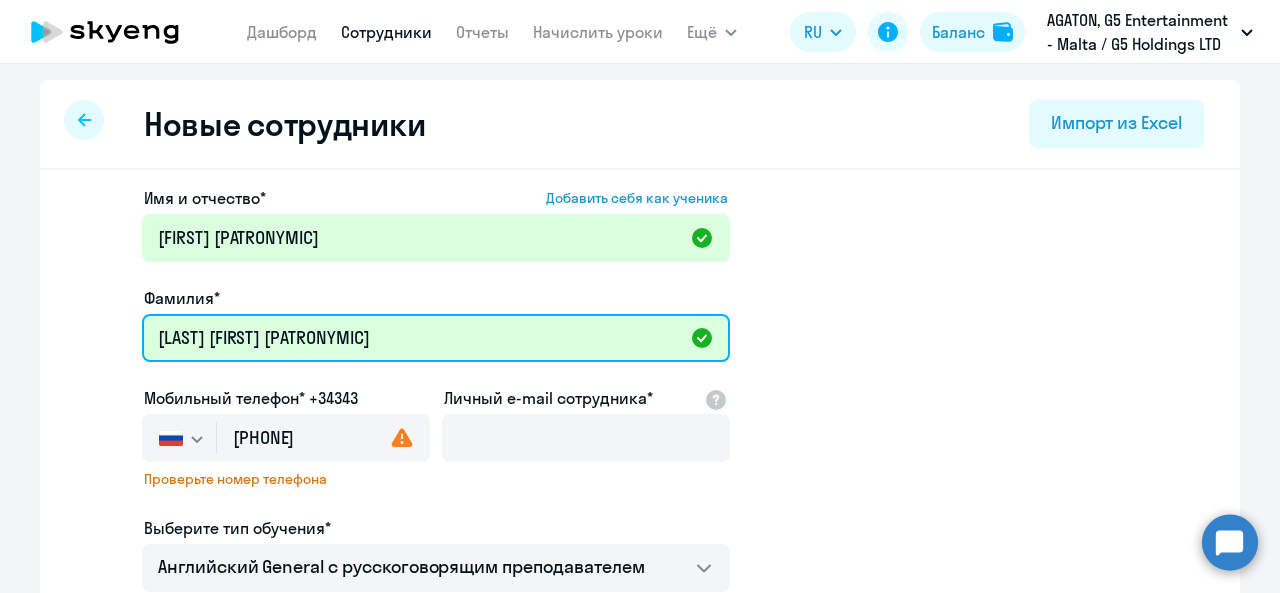 drag, startPoint x: 416, startPoint y: 332, endPoint x: 226, endPoint y: 345, distance: 190.44421 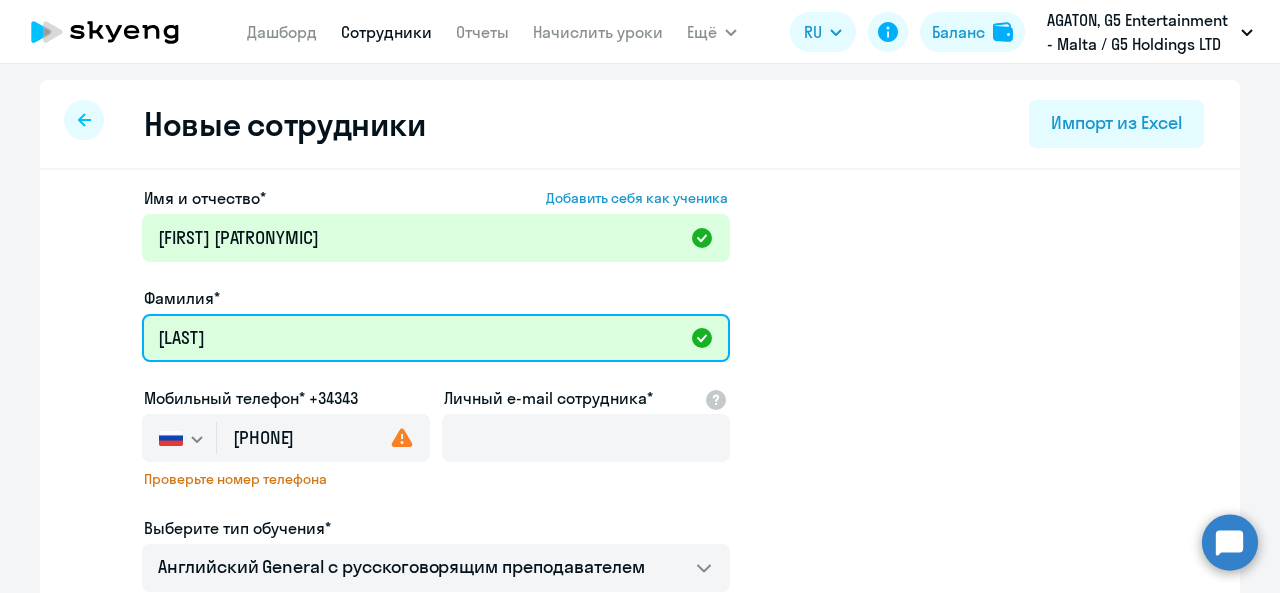 type on "[LAST]" 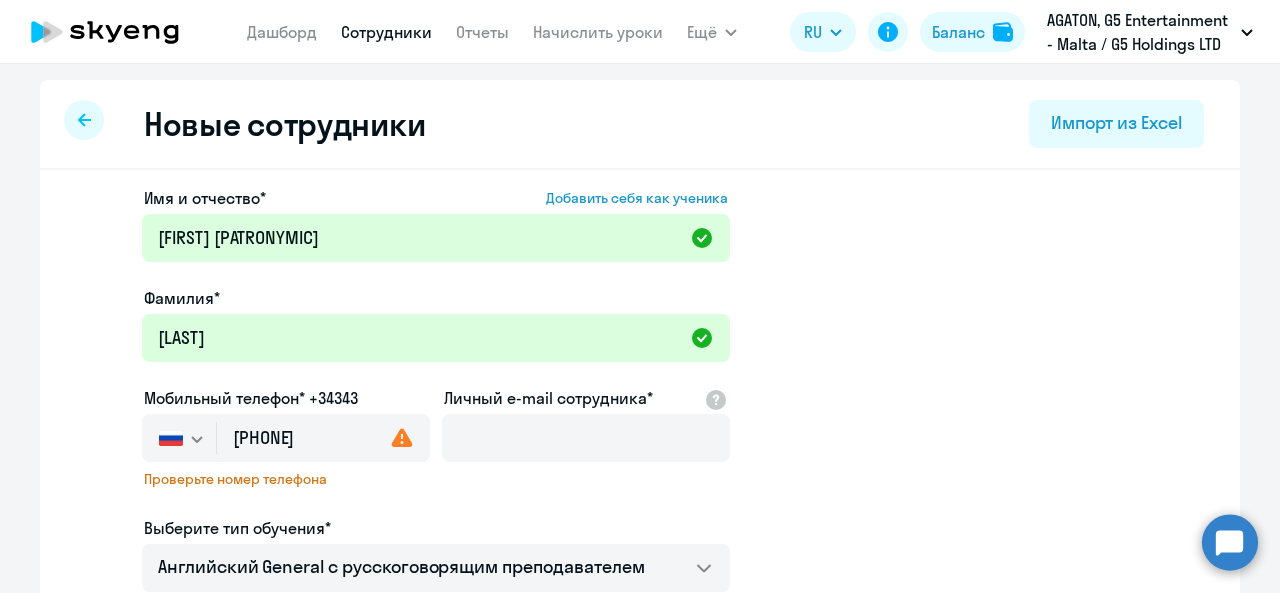 click 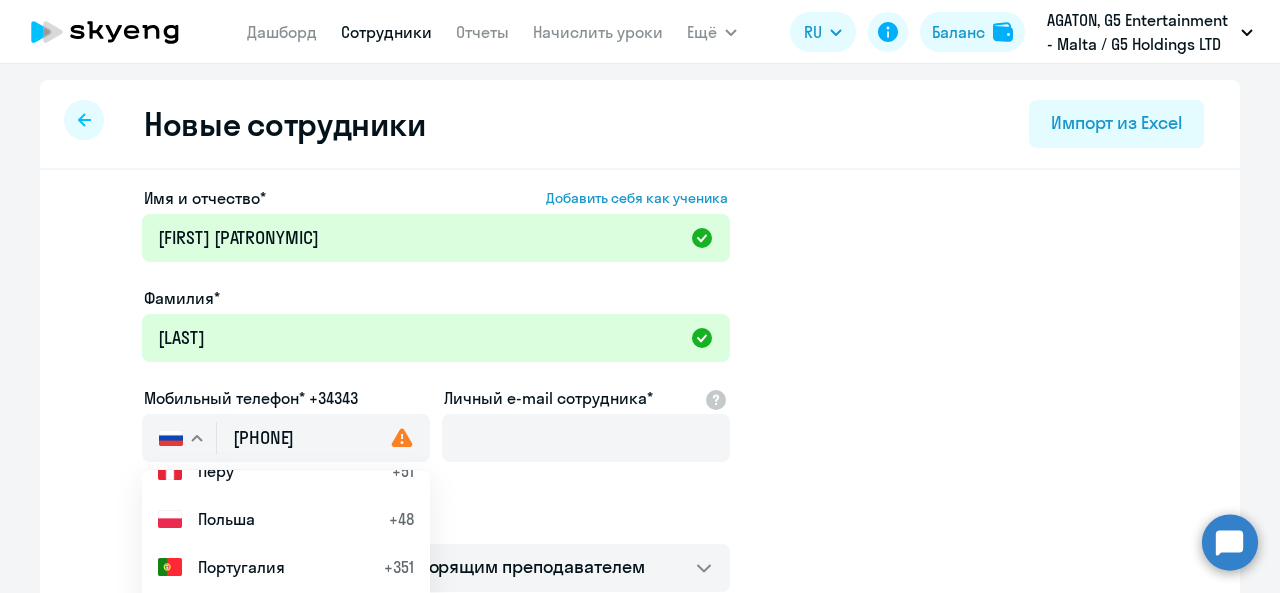 scroll, scrollTop: 6940, scrollLeft: 0, axis: vertical 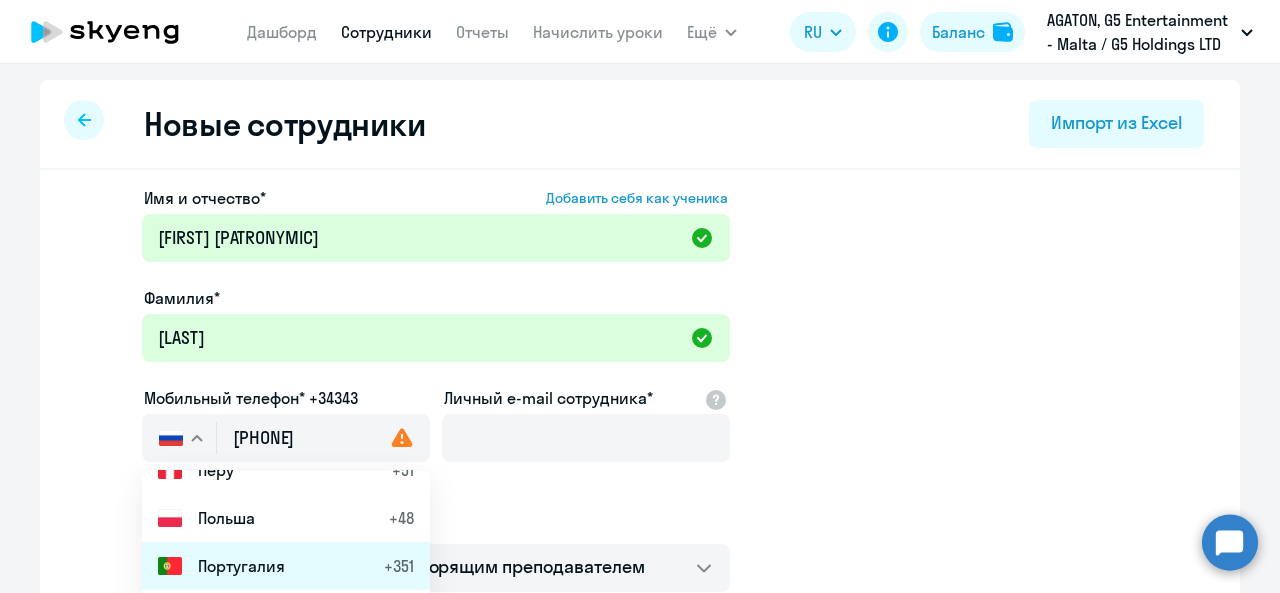 click on "[COUNTRY] [PHONE]" 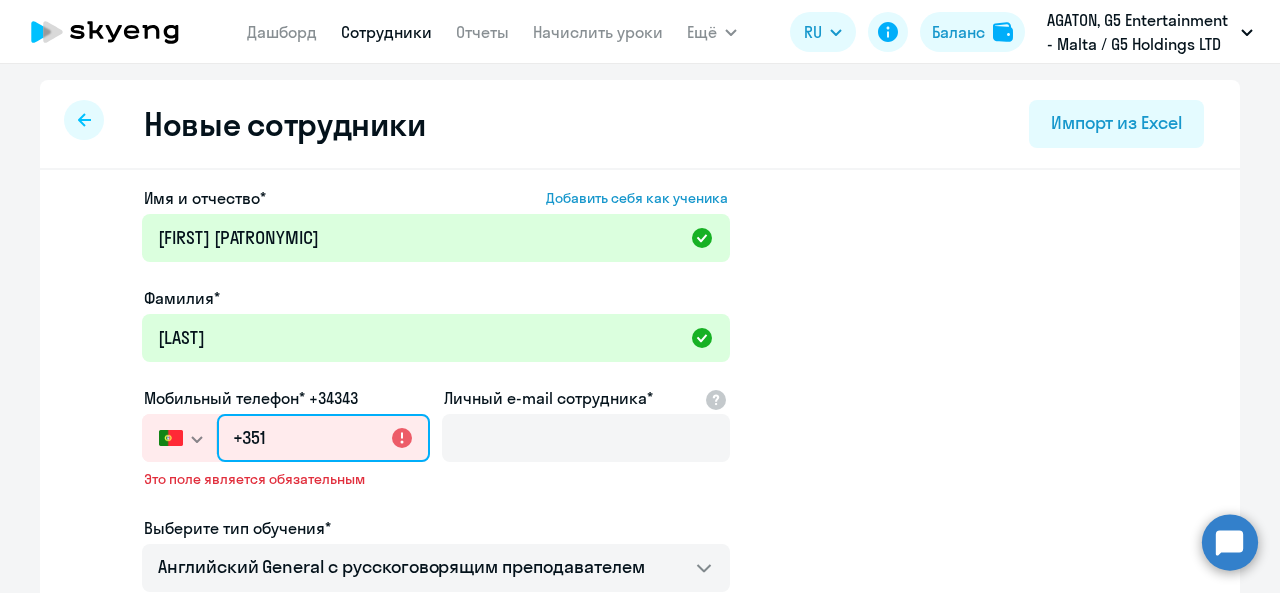 click on "+351" 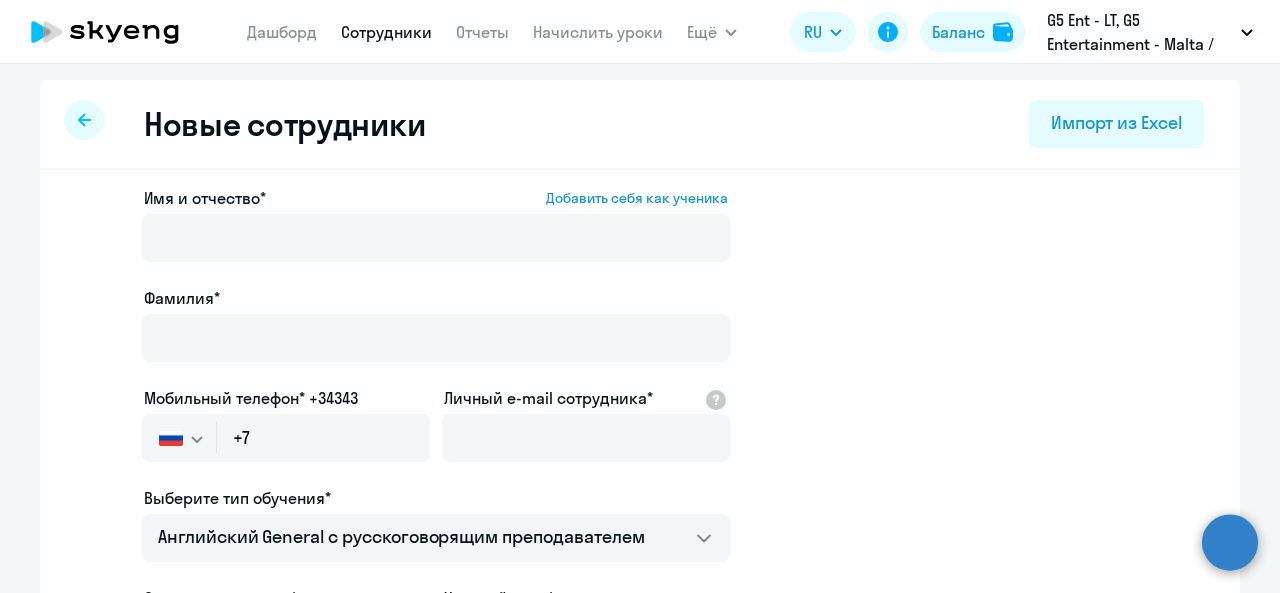 select on "english_adult_not_native_speaker" 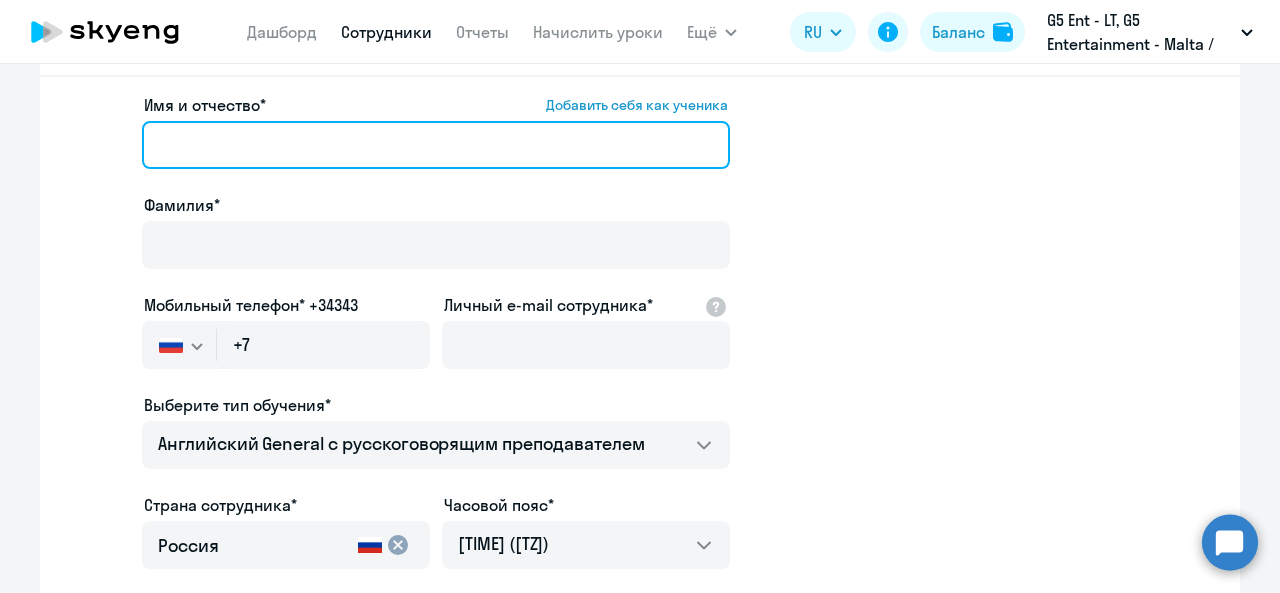 drag, startPoint x: 0, startPoint y: 0, endPoint x: 416, endPoint y: 165, distance: 447.52765 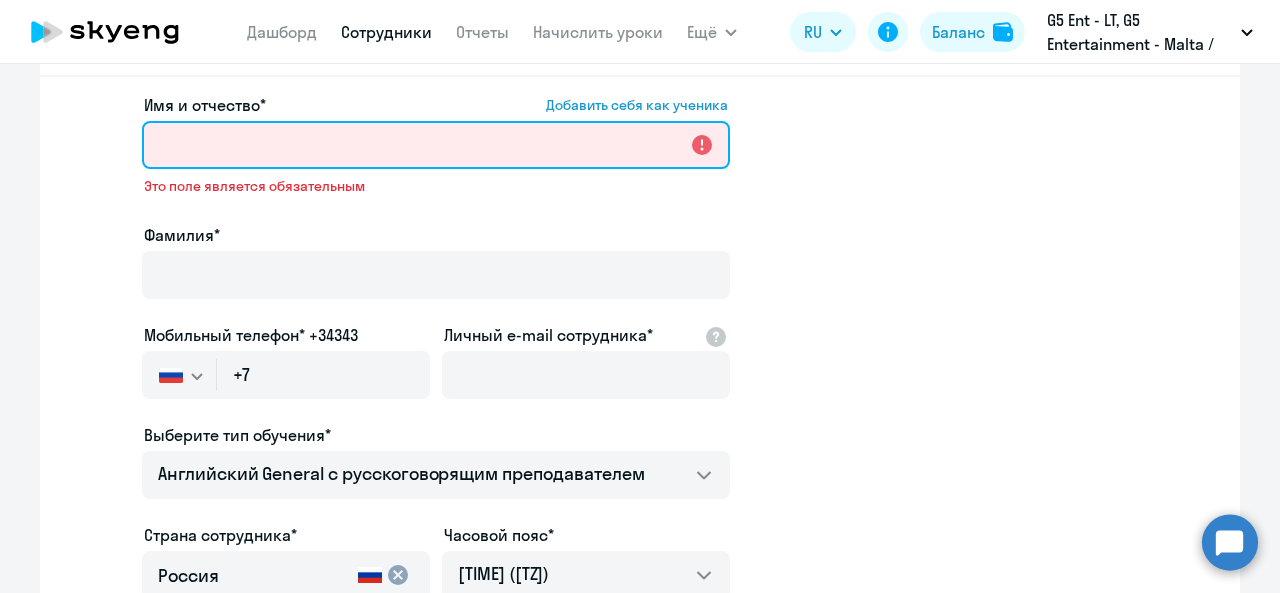 paste on "[FIRST] [PATRONYMIC]" 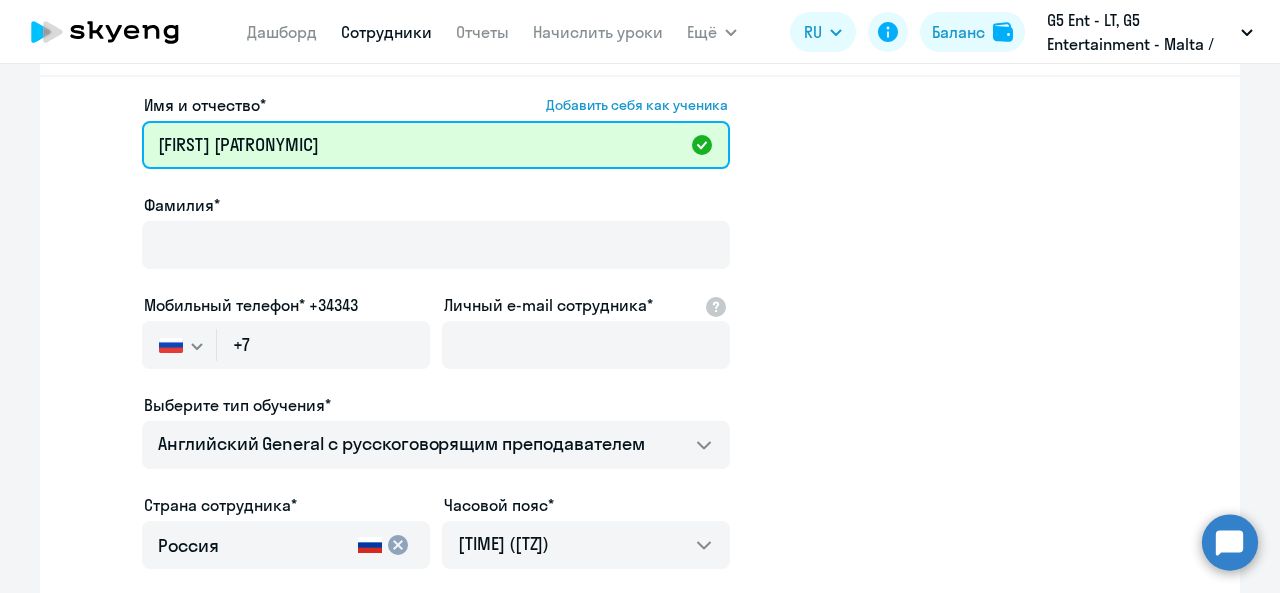 type on "[FIRST] [PATRONYMIC]" 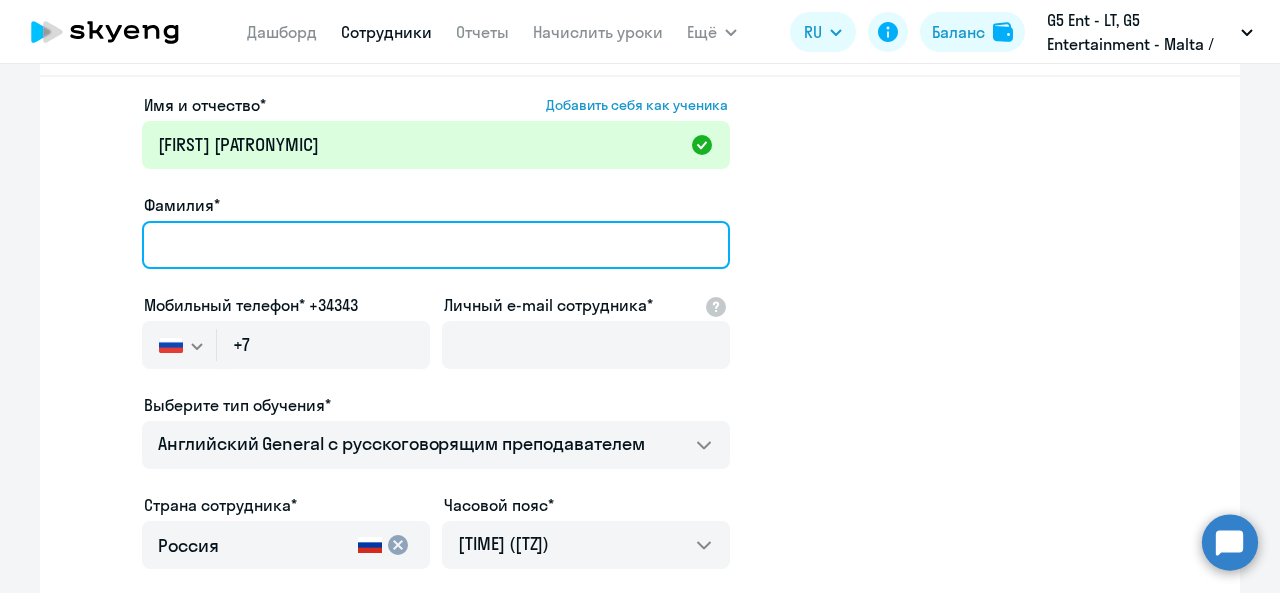 click on "Фамилия*" at bounding box center [436, 245] 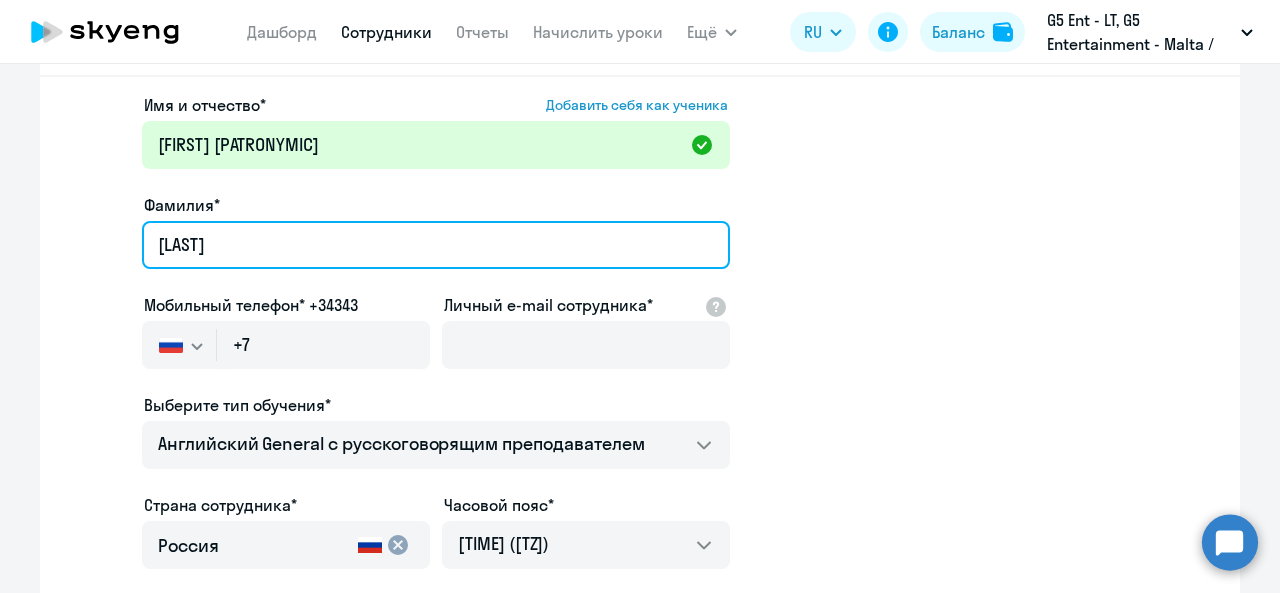 type on "[LAST]" 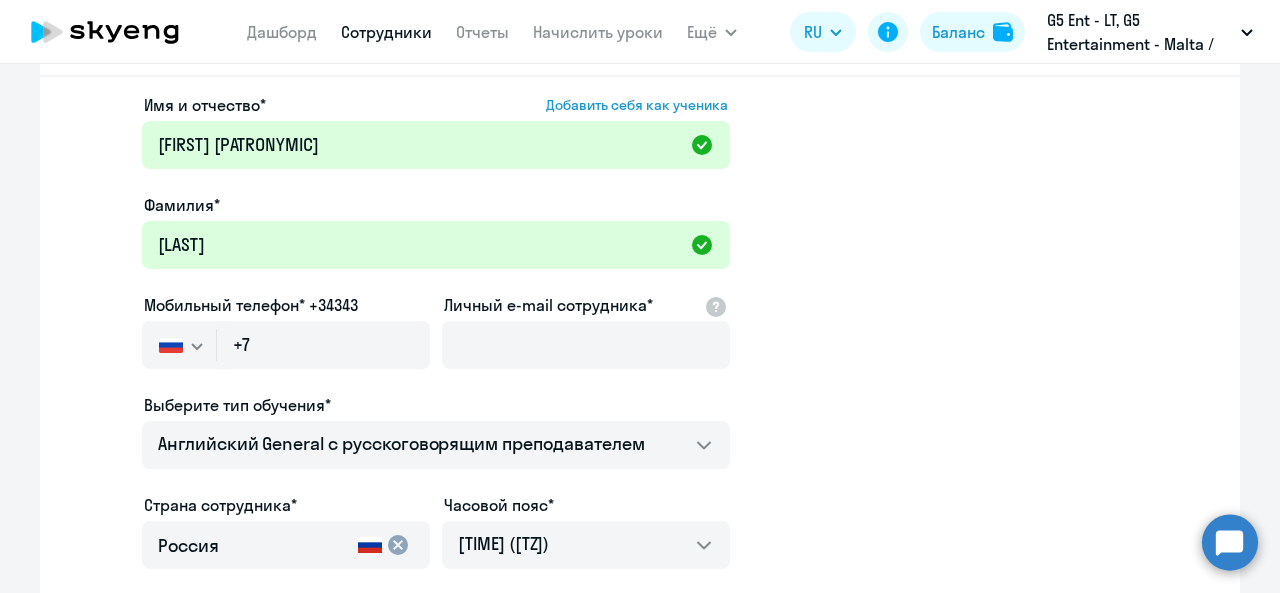 click 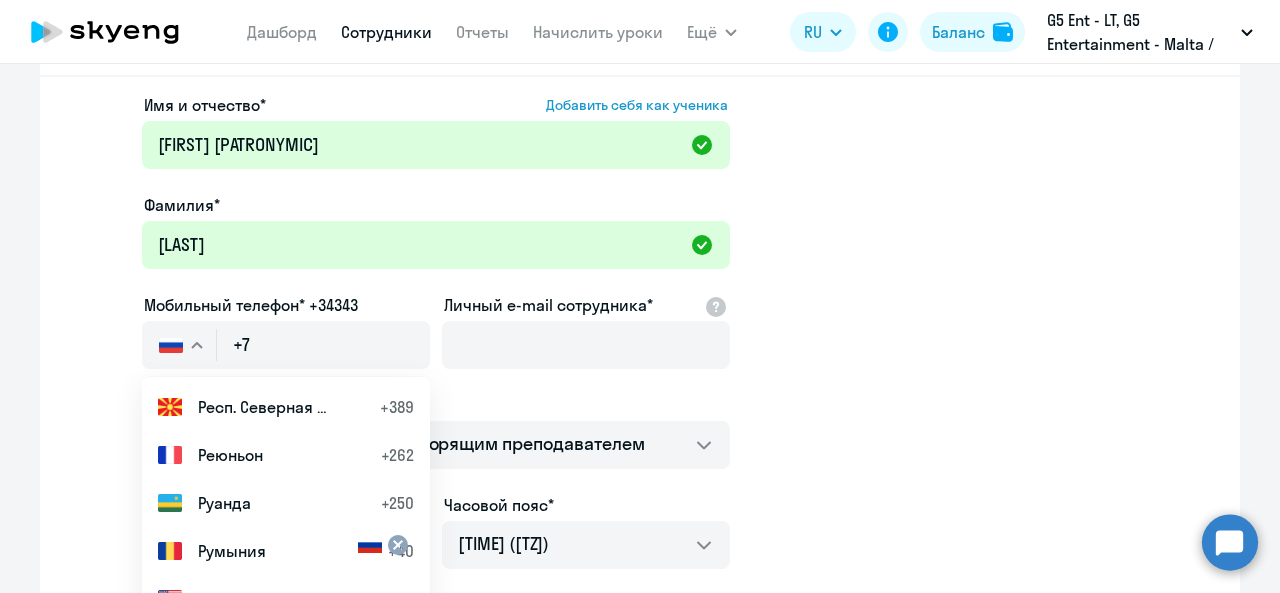 scroll, scrollTop: 6932, scrollLeft: 0, axis: vertical 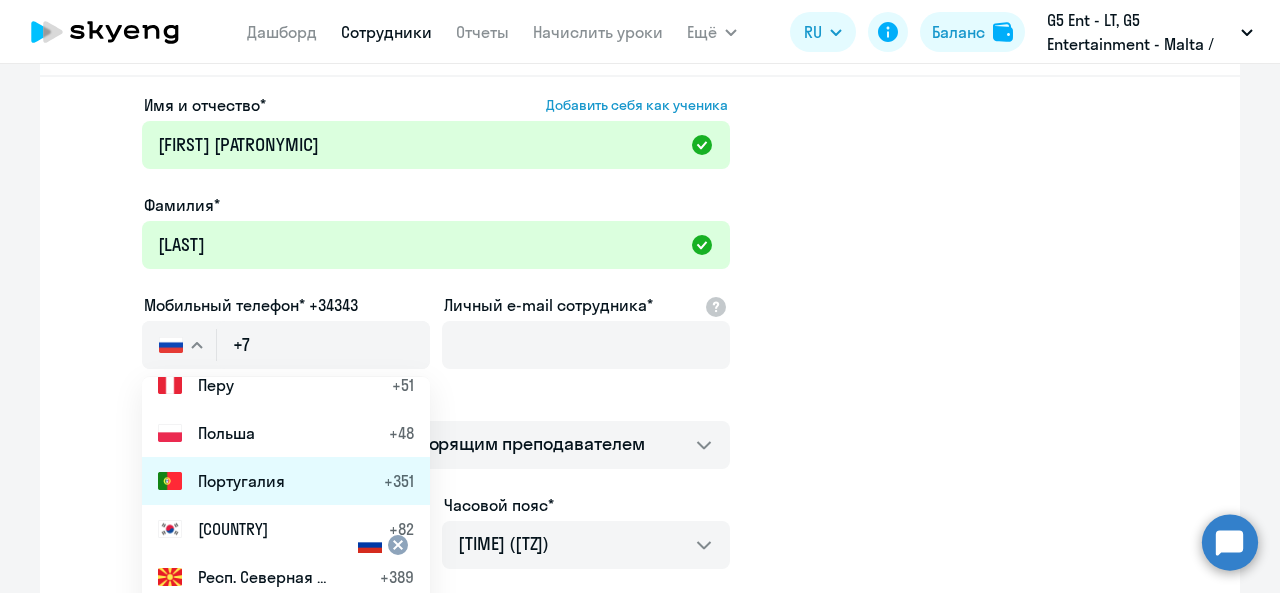 click on "Португалия" 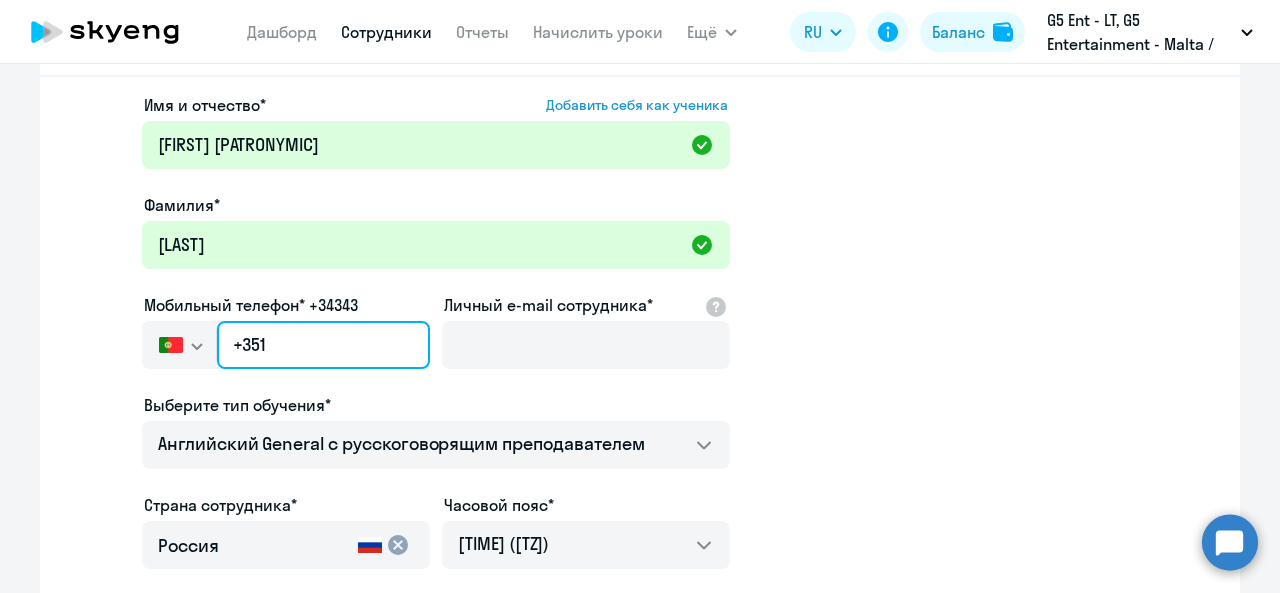 click on "+351" 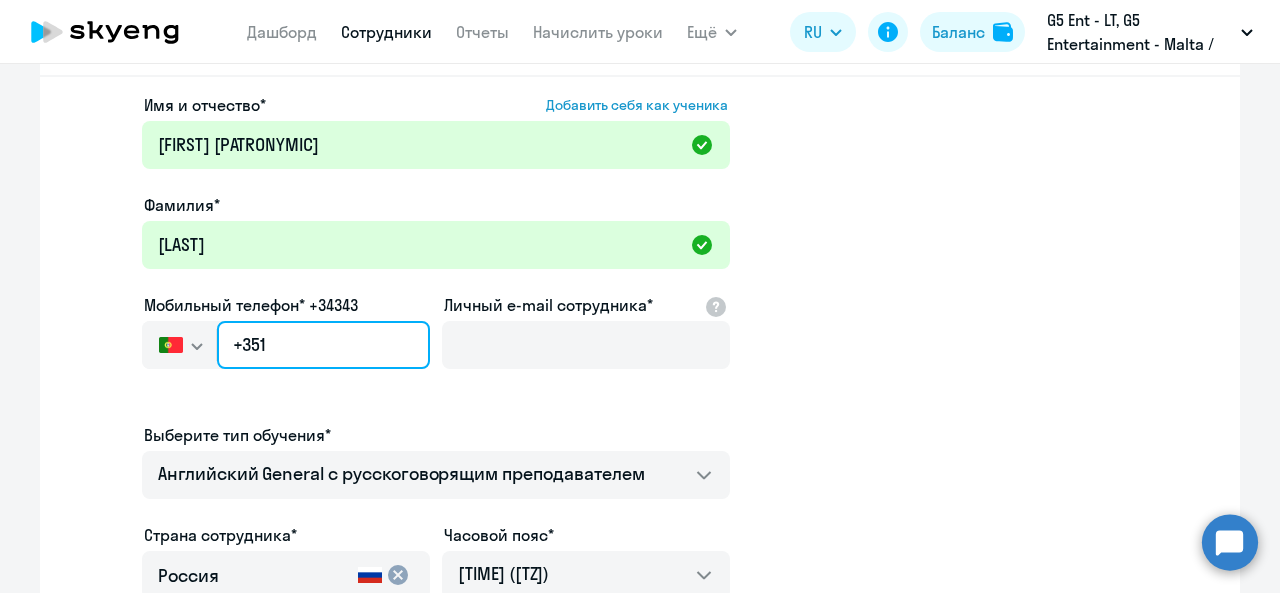 type on "[PHONE]" 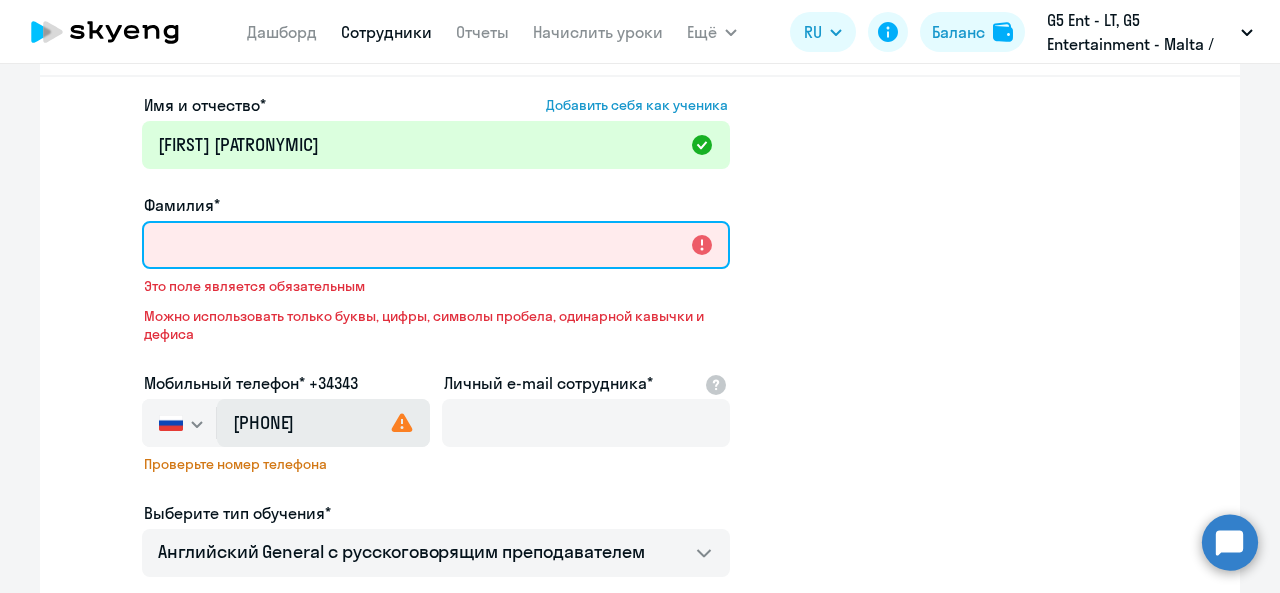 type 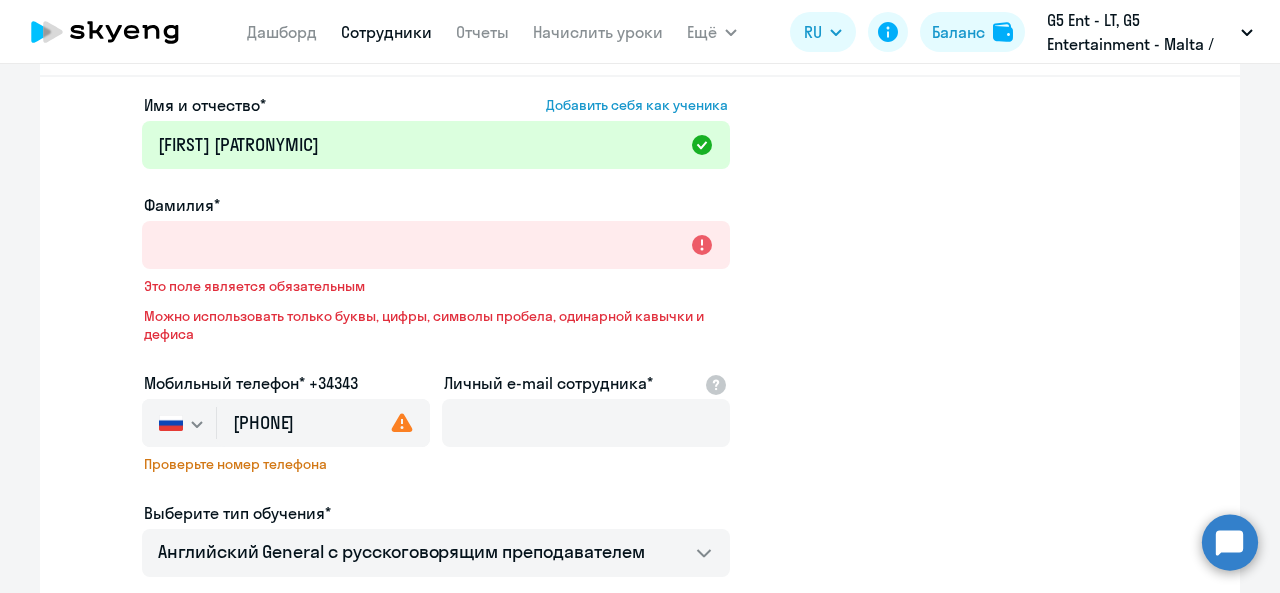 click 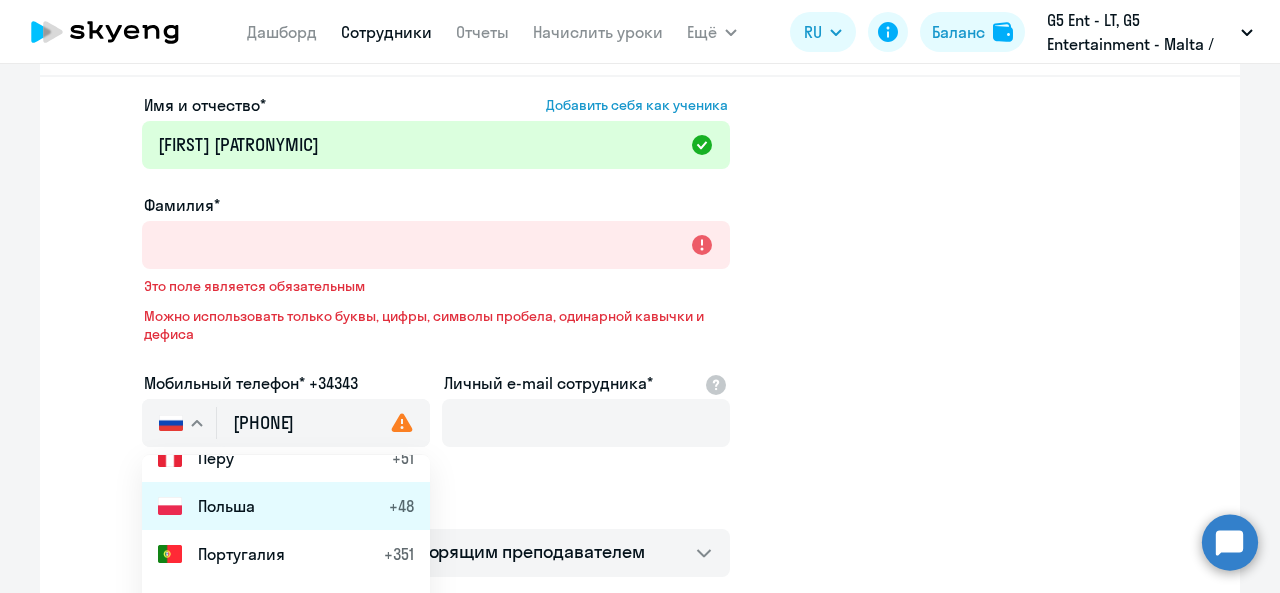 scroll, scrollTop: 6938, scrollLeft: 0, axis: vertical 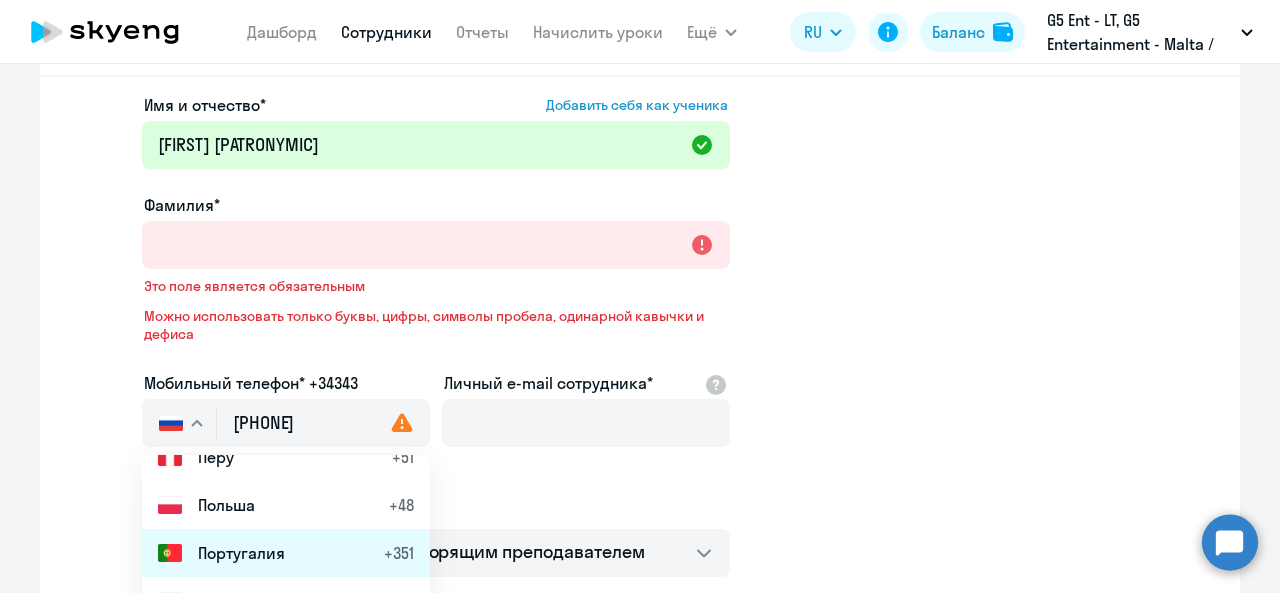 click on "[COUNTRY] [PHONE]" 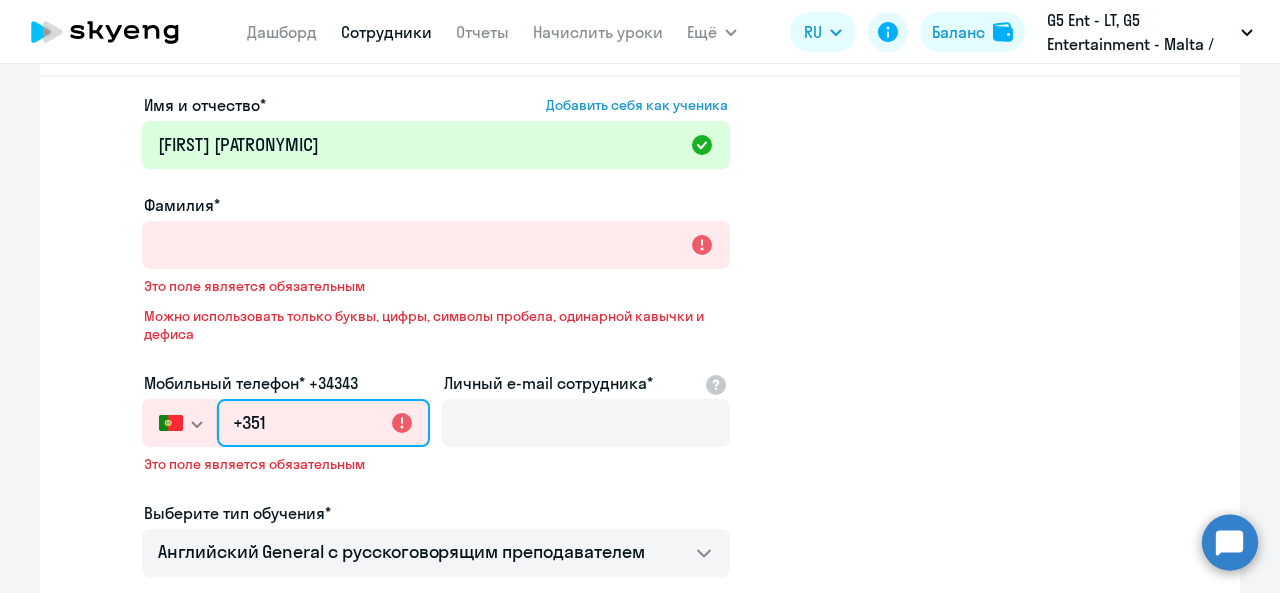 click on "+351" 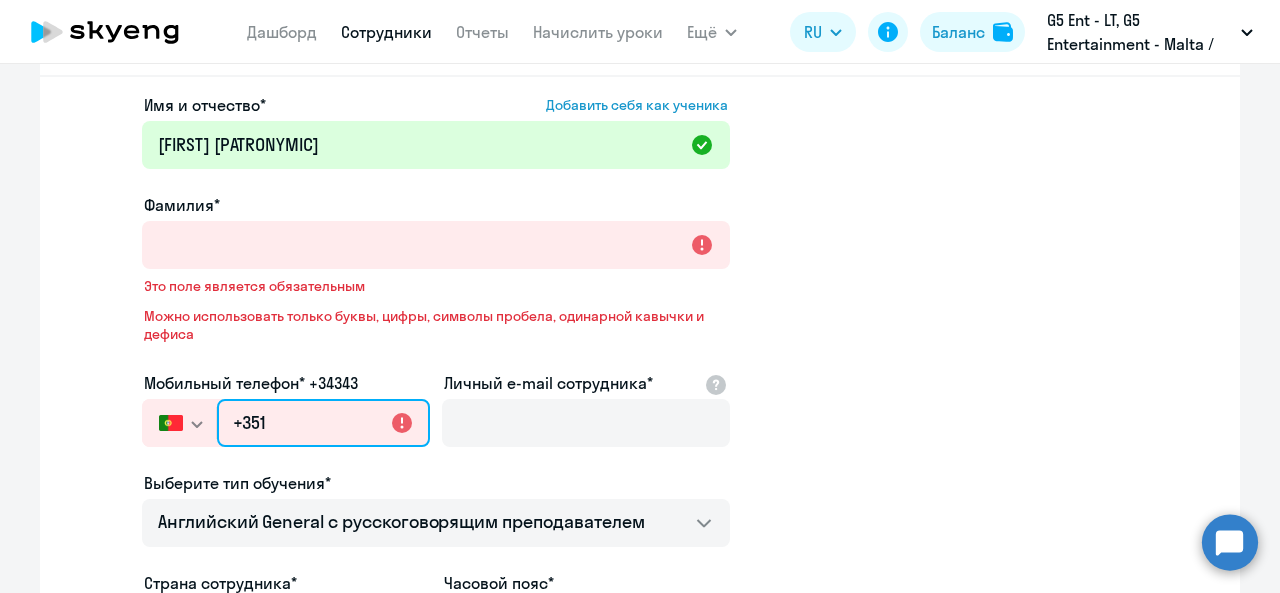type on "[PHONE]" 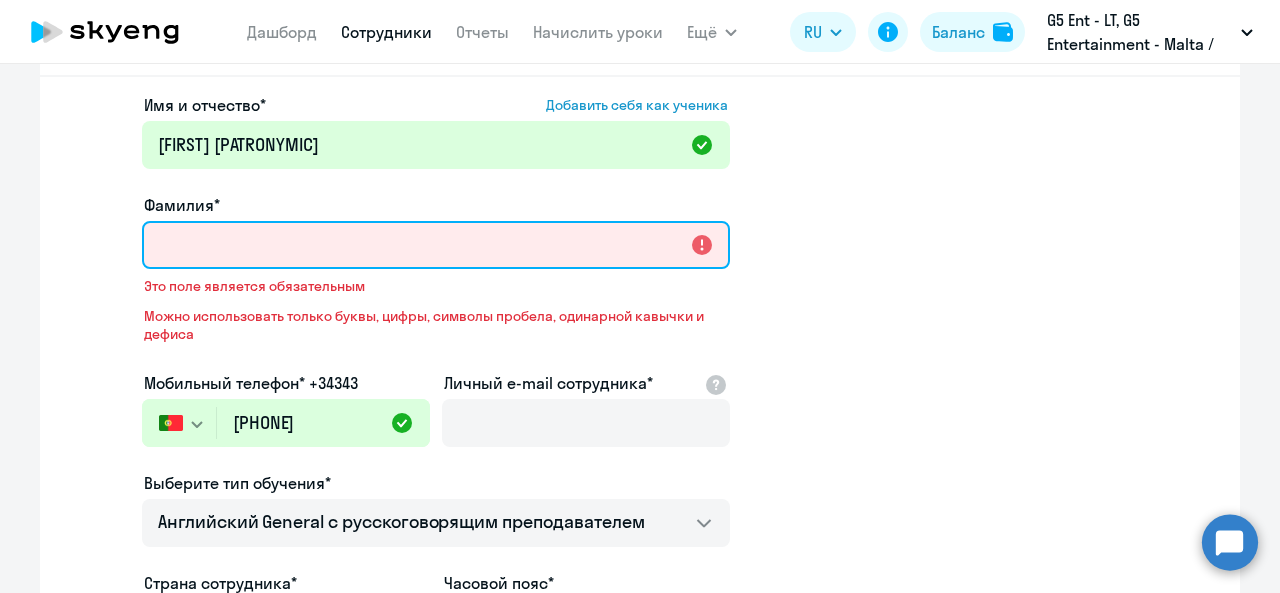 click on "Фамилия*" at bounding box center (436, 245) 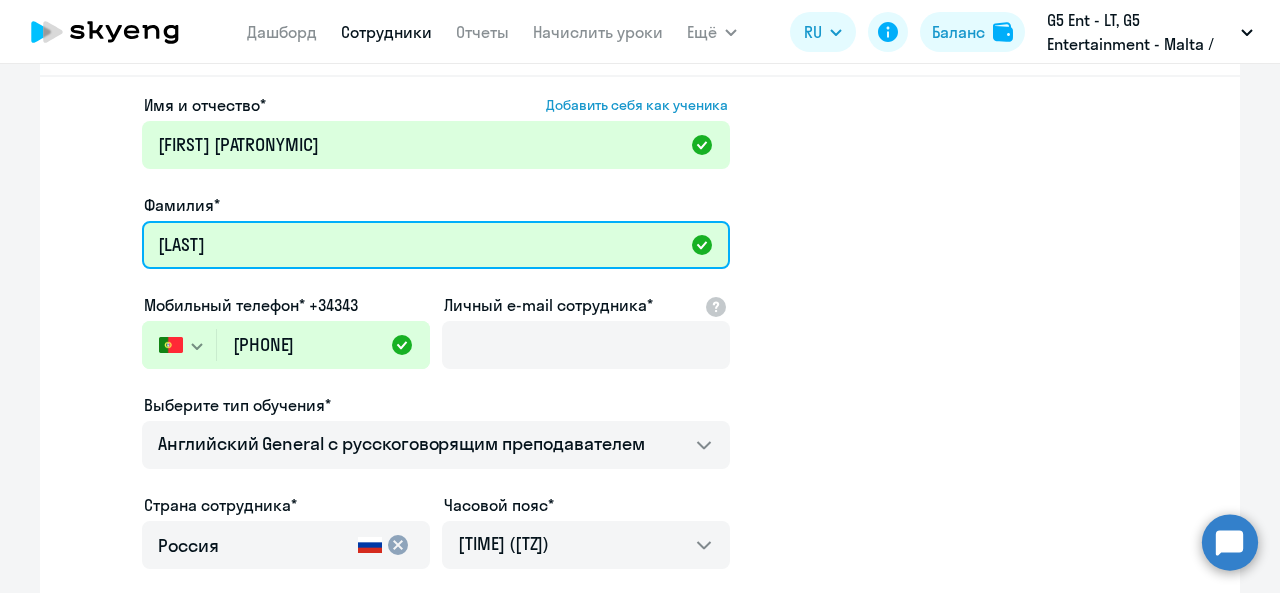 type on "[LAST]" 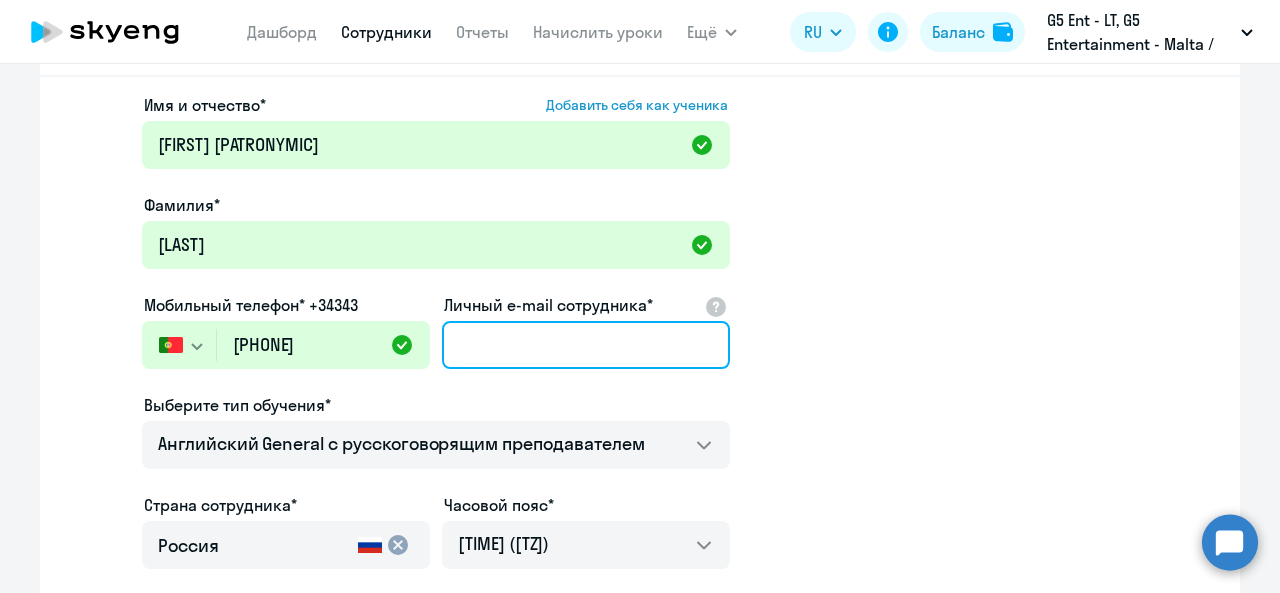click on "Личный e-mail сотрудника*" at bounding box center (586, 345) 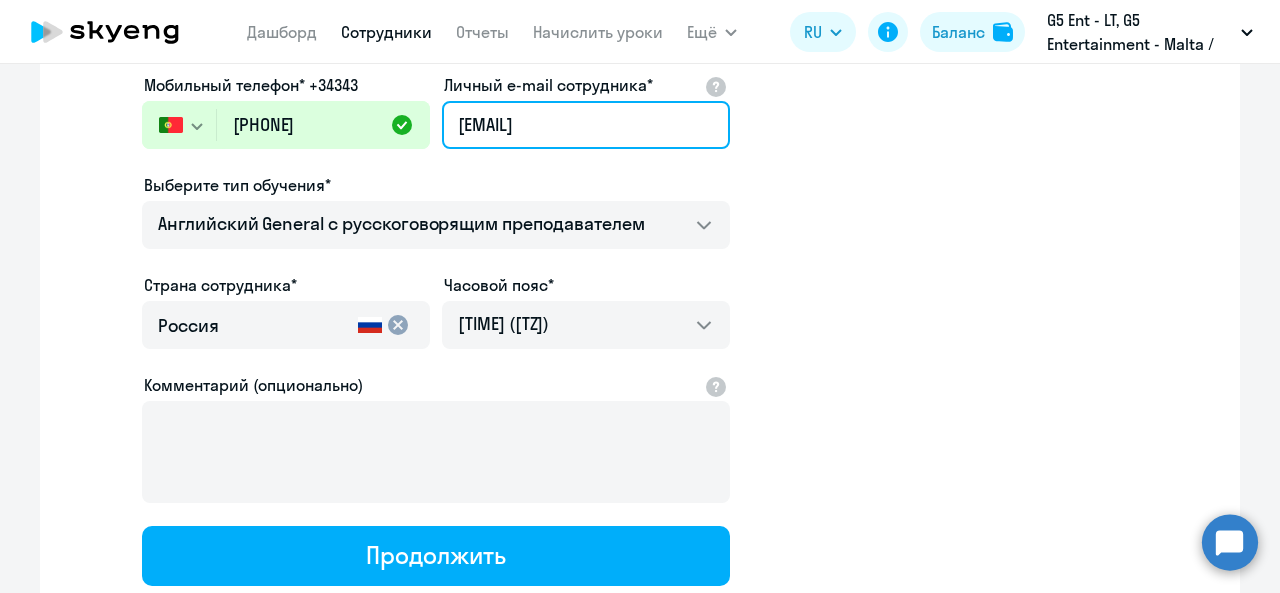 scroll, scrollTop: 315, scrollLeft: 0, axis: vertical 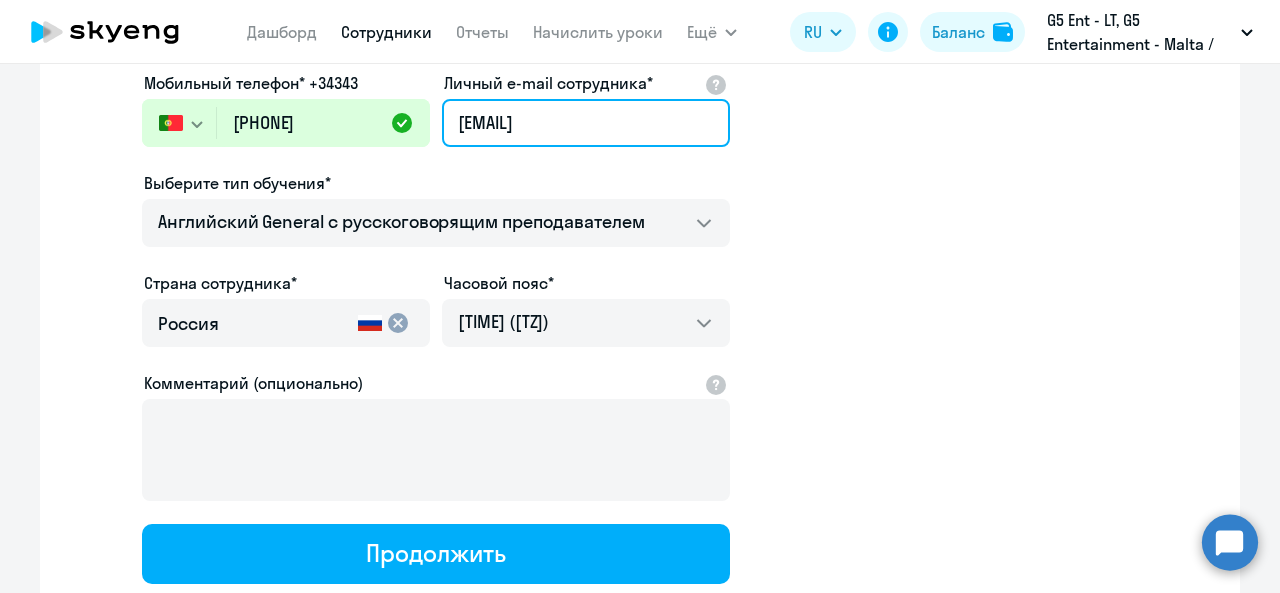 type on "[EMAIL]" 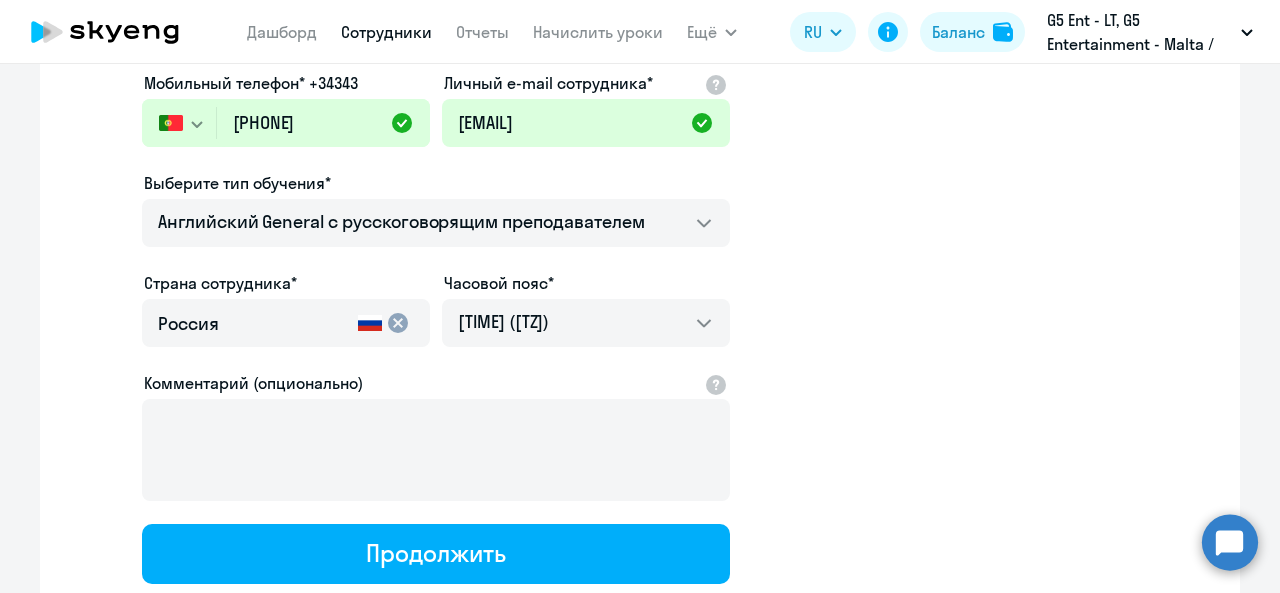 click on "cancel" 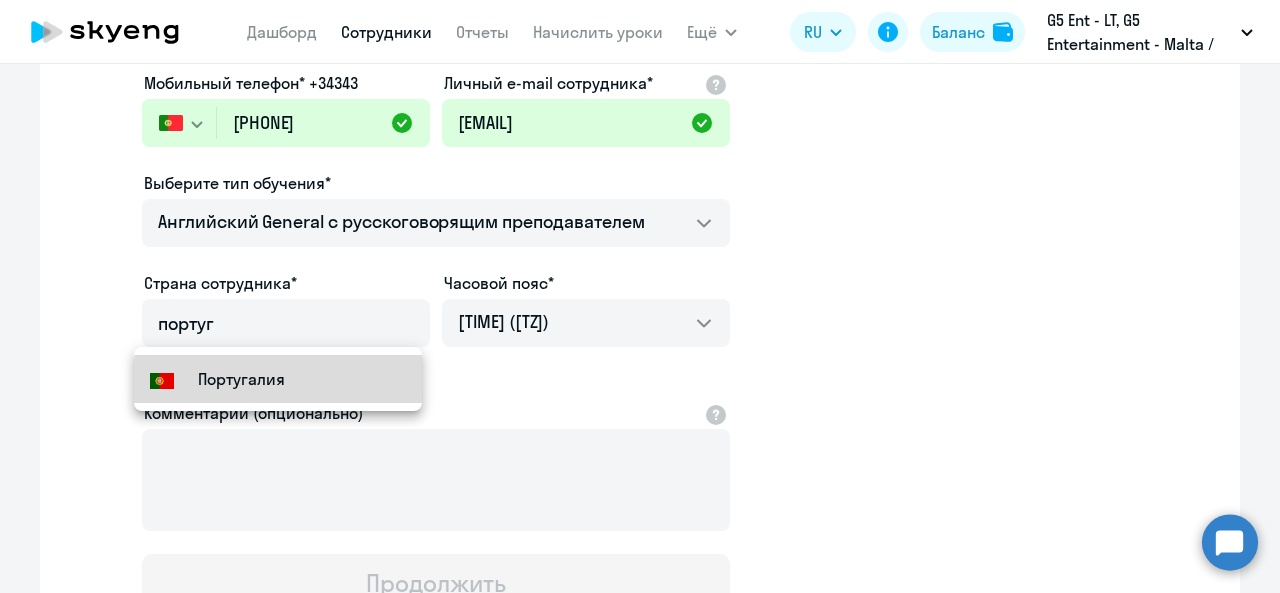 click on "Португалия" at bounding box center (278, 379) 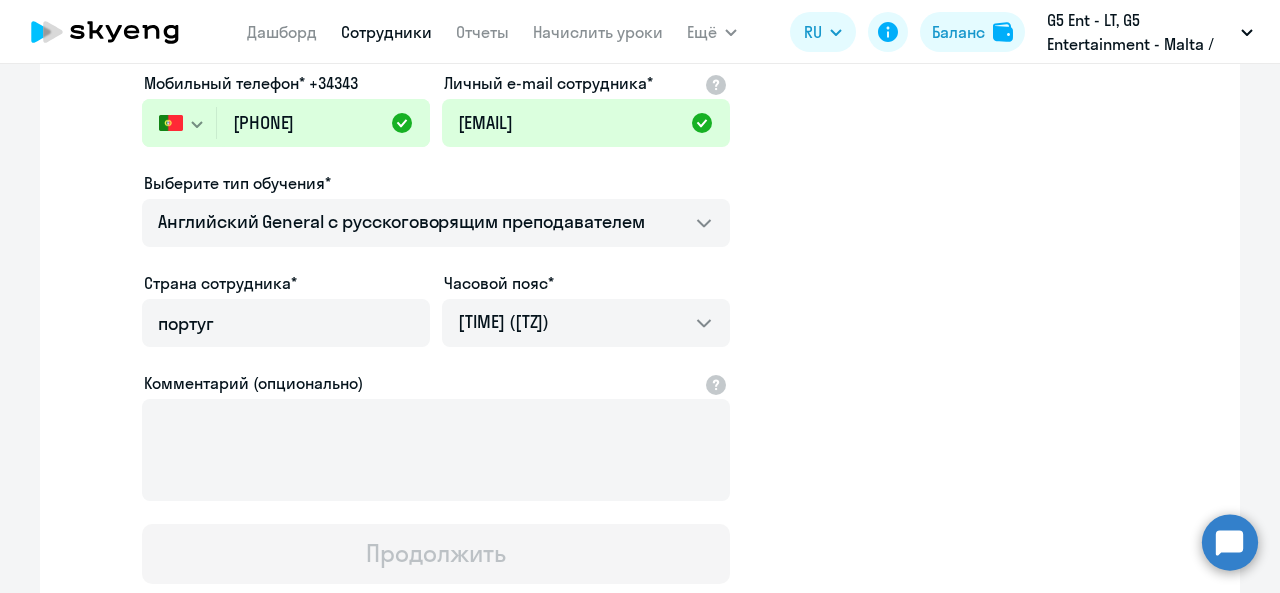 type on "Португалия" 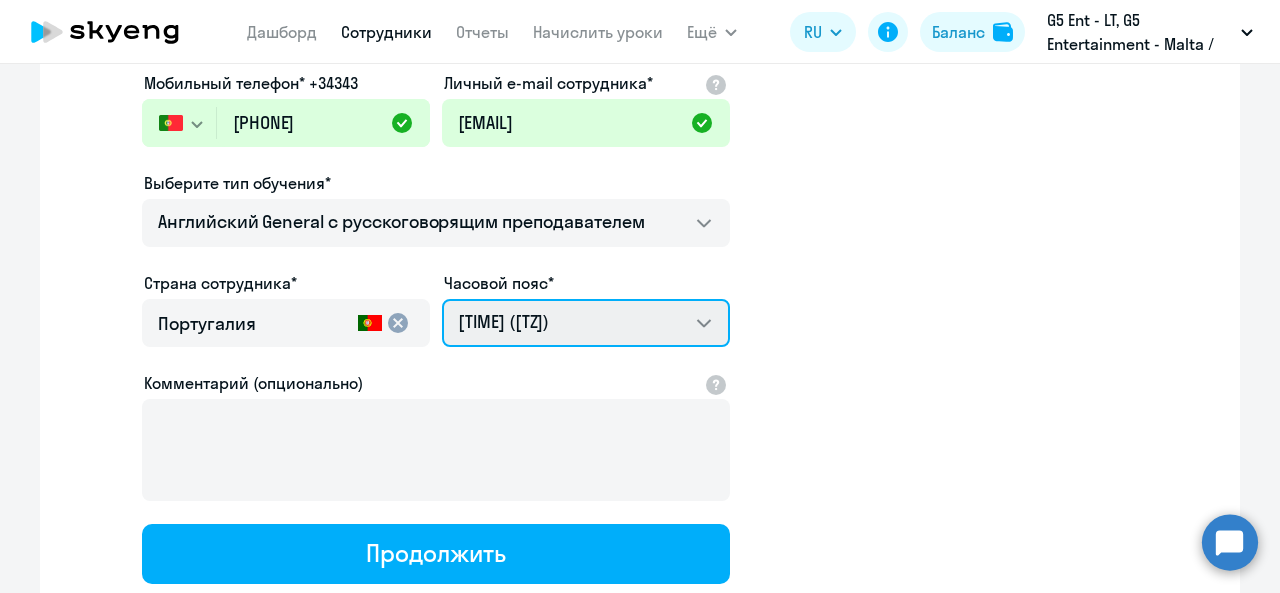 click on "[TIME] ([TZ]) [TIME] ([TZ]) [TIME] ([TZ]) [TIME] ([TZ]) [TIME] ([TZ]) [TIME] ([TZ]) [TIME] ([TZ]) [TIME] ([TZ]) [TIME] ([TZ]) [TIME] ([TZ]) [TIME] ([TZ]) [TIME] ([TZ]) [TIME] ([TZ]) [TIME] ([TZ]) [TIME] ([TZ]) [TIME] ([TZ]) [TIME] ([TZ]) [TIME] ([TZ]) [TIME] ([TZ]) [TIME] ([TZ]) [TIME] ([TZ]) [TIME] ([TZ]) [TIME] ([TZ]) [TIME] ([TZ]) [TIME] ([TZ]) [TIME] ([TZ])" at bounding box center (586, 323) 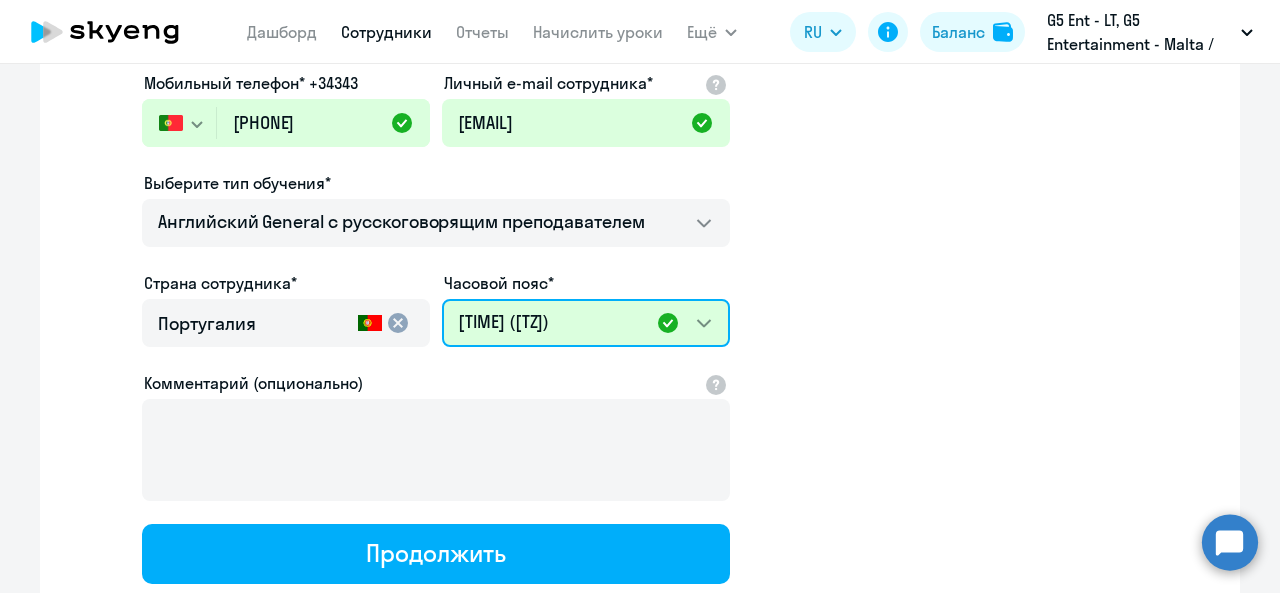 click on "[TIME] ([TZ]) [TIME] ([TZ]) [TIME] ([TZ]) [TIME] ([TZ]) [TIME] ([TZ]) [TIME] ([TZ]) [TIME] ([TZ]) [TIME] ([TZ]) [TIME] ([TZ]) [TIME] ([TZ]) [TIME] ([TZ]) [TIME] ([TZ]) [TIME] ([TZ]) [TIME] ([TZ]) [TIME] ([TZ]) [TIME] ([TZ]) [TIME] ([TZ]) [TIME] ([TZ]) [TIME] ([TZ]) [TIME] ([TZ]) [TIME] ([TZ]) [TIME] ([TZ]) [TIME] ([TZ]) [TIME] ([TZ]) [TIME] ([TZ]) [TIME] ([TZ])" at bounding box center (586, 323) 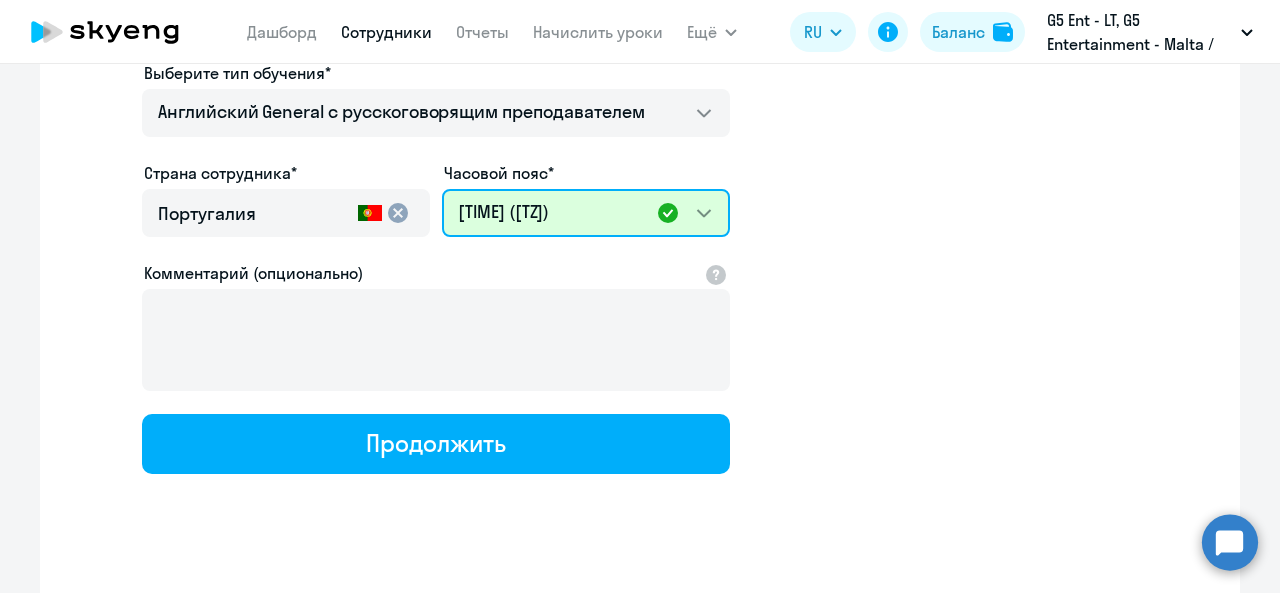 scroll, scrollTop: 429, scrollLeft: 0, axis: vertical 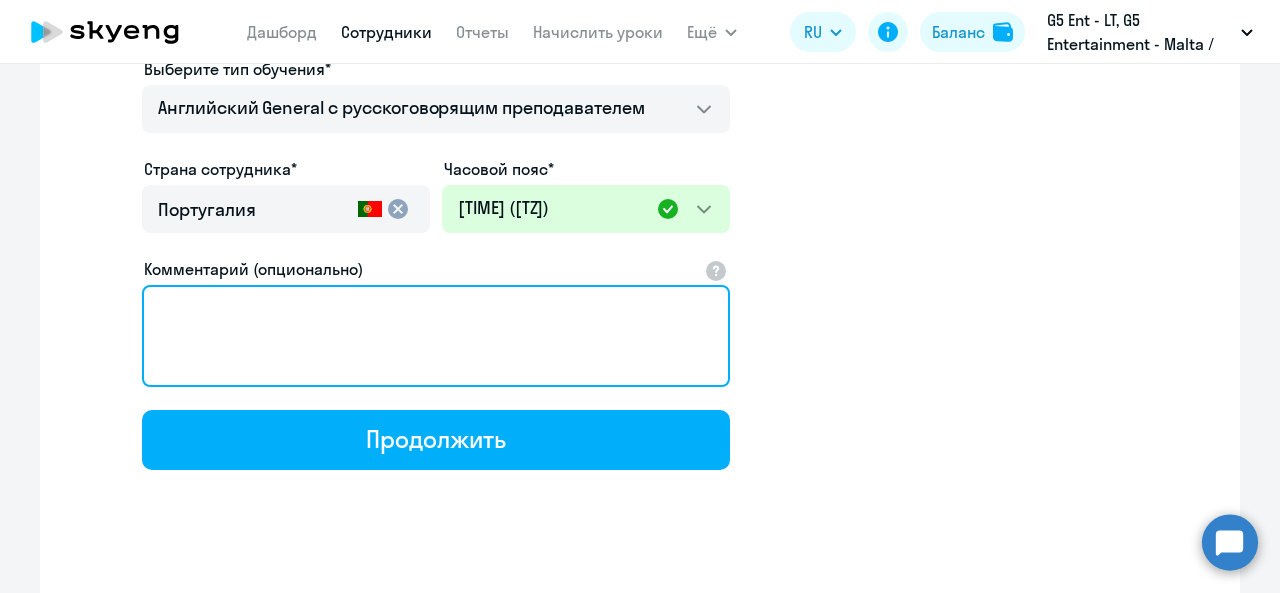 click on "Комментарий (опционально)" at bounding box center [436, 336] 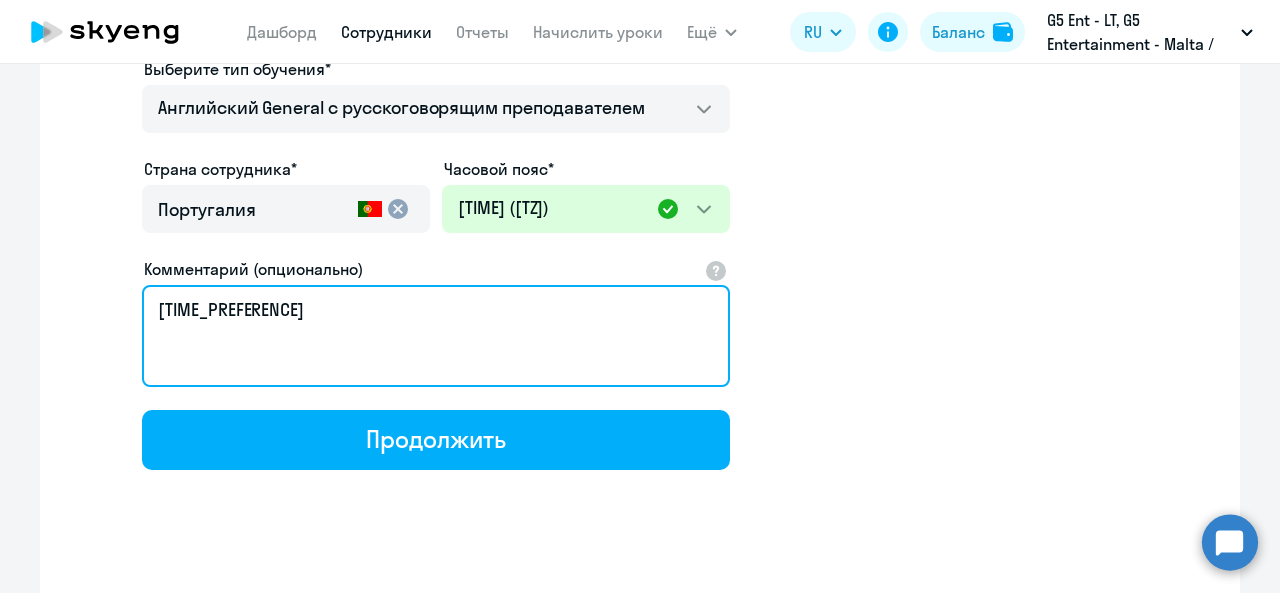 paste on "GTM 0. Вечернее время" 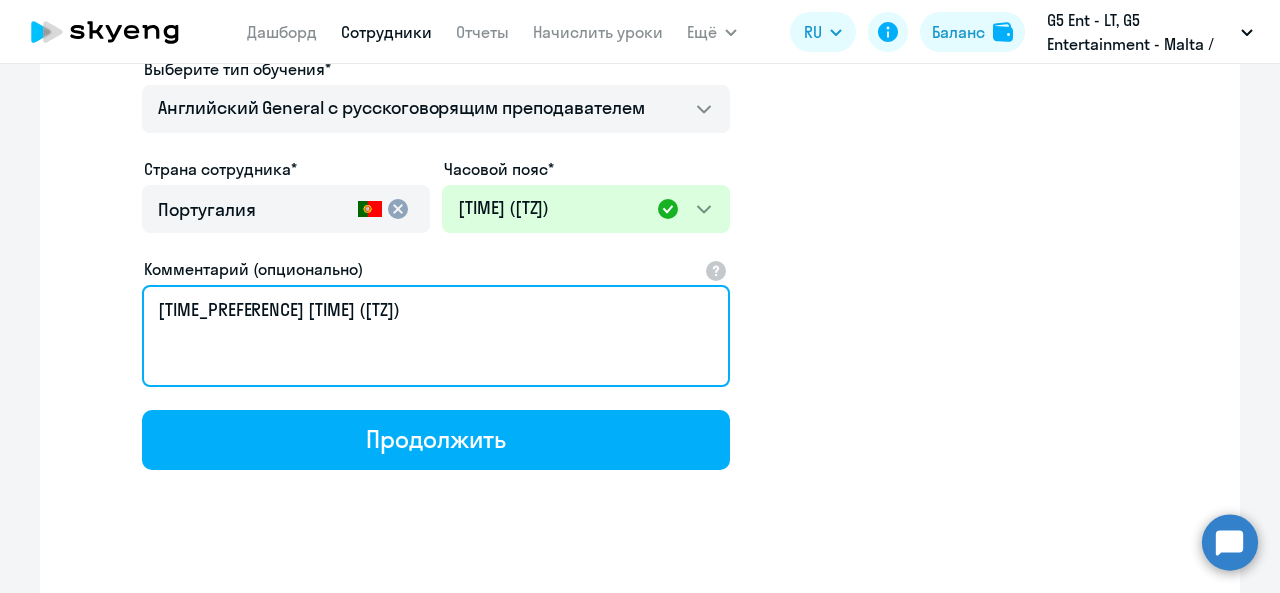 click on "[TIME_PREFERENCE] [TIME] ([TZ])" at bounding box center [436, 336] 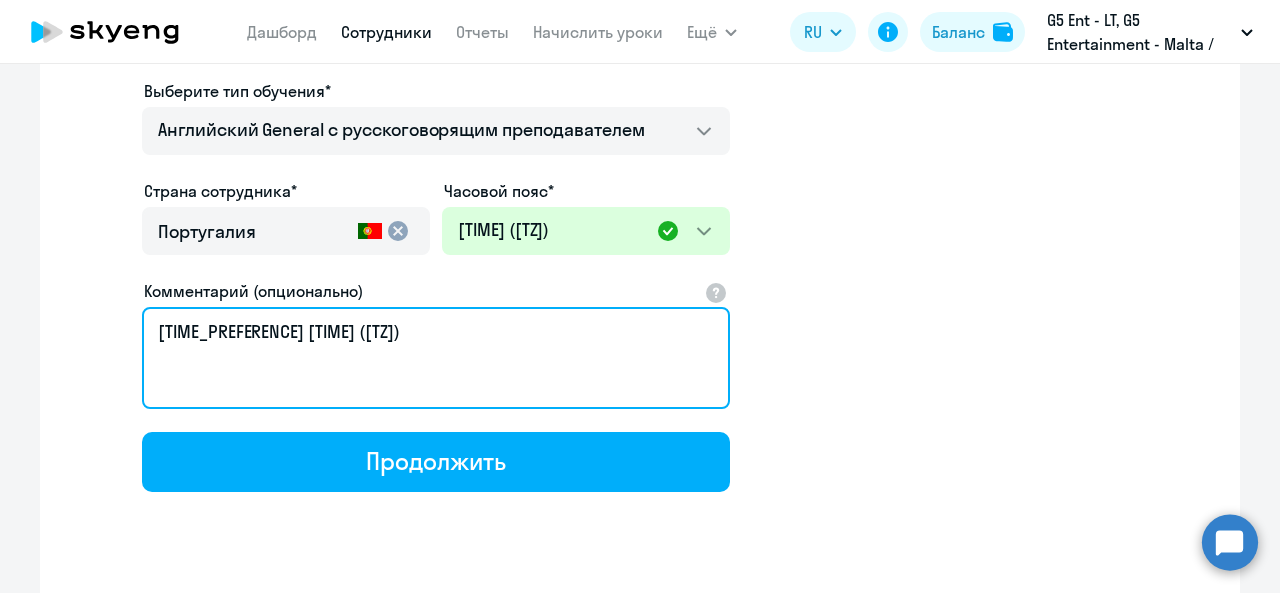 scroll, scrollTop: 408, scrollLeft: 0, axis: vertical 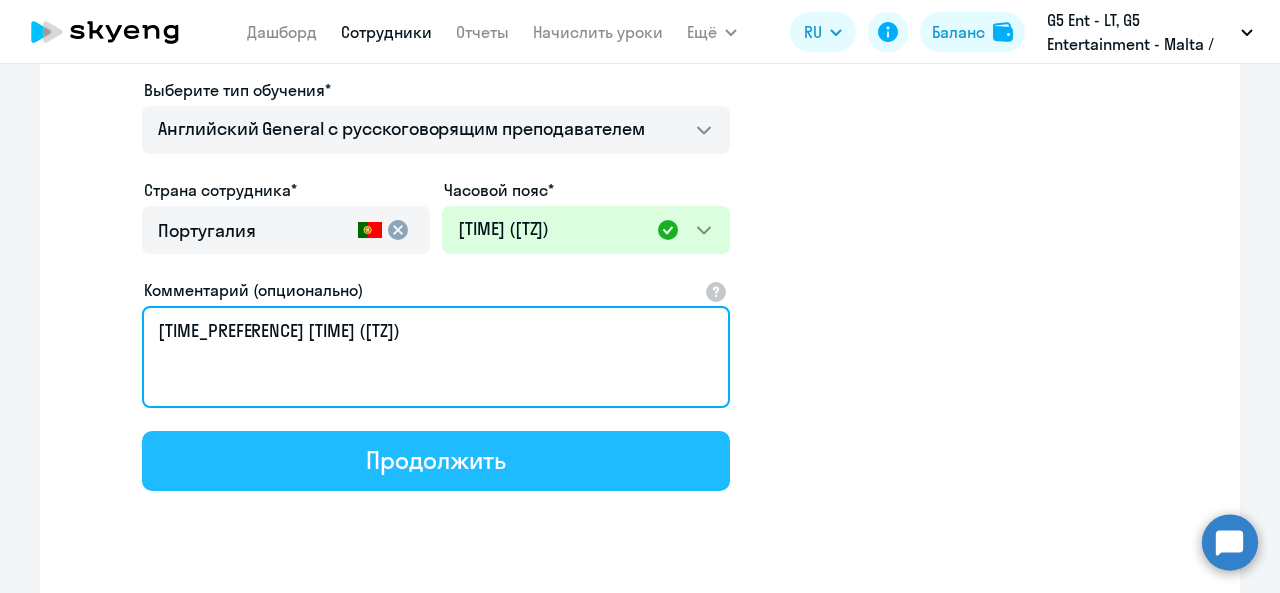 type on "[TIME_PREFERENCE] [TIME] ([TZ])" 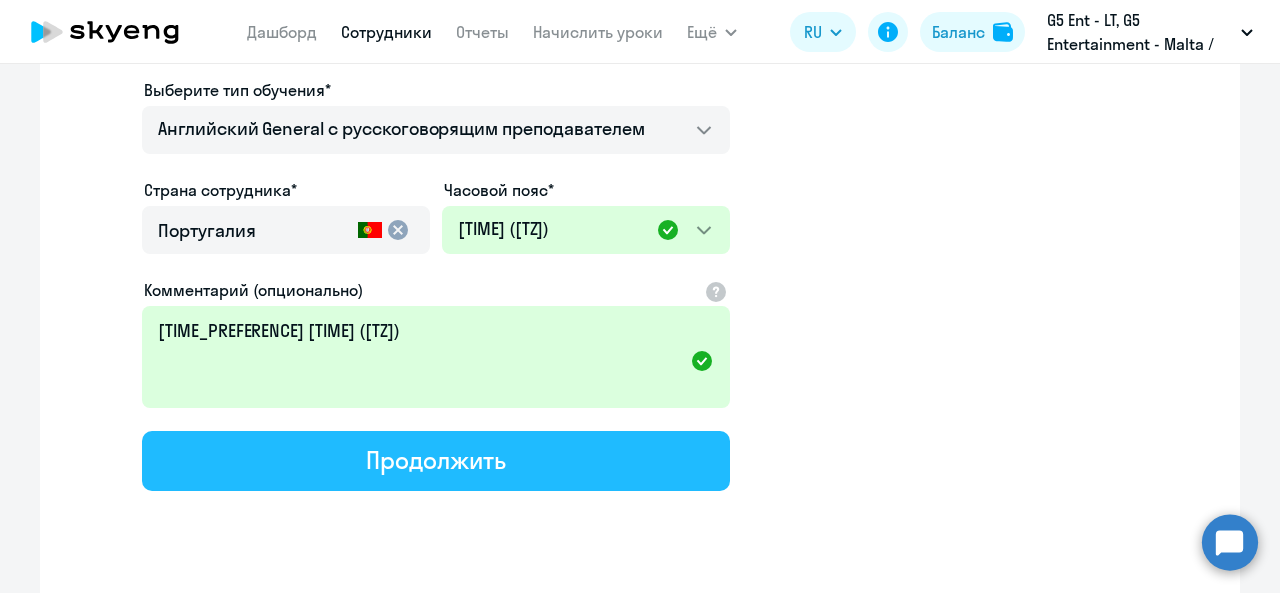 click on "Продолжить" 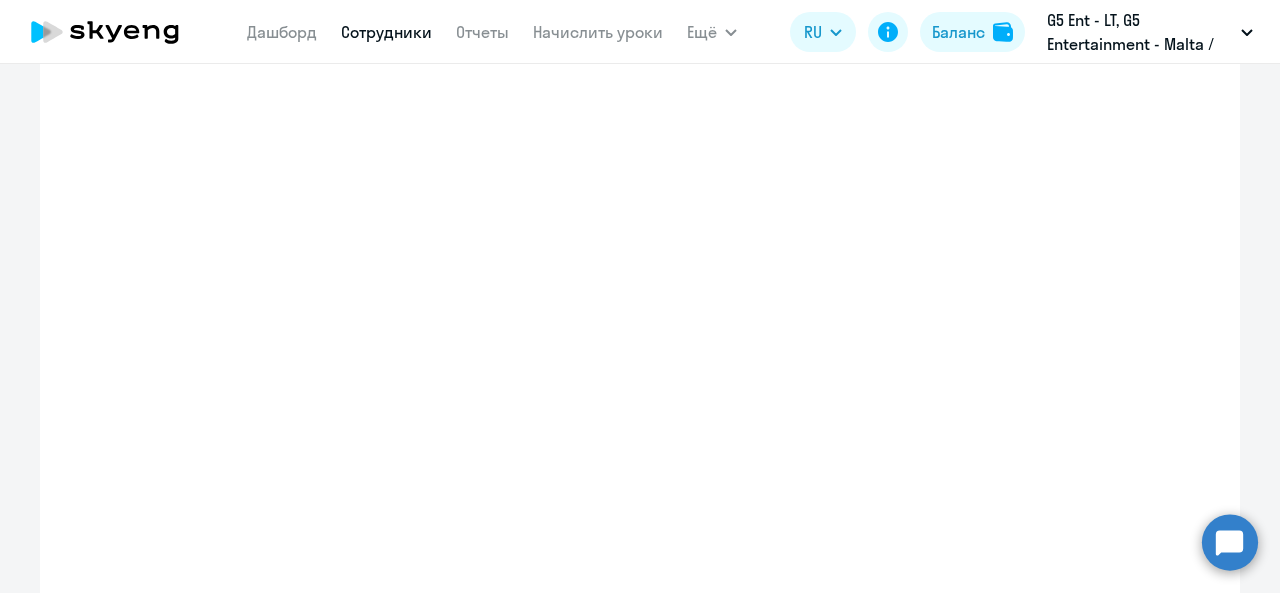 select on "english_adult_not_native_speaker" 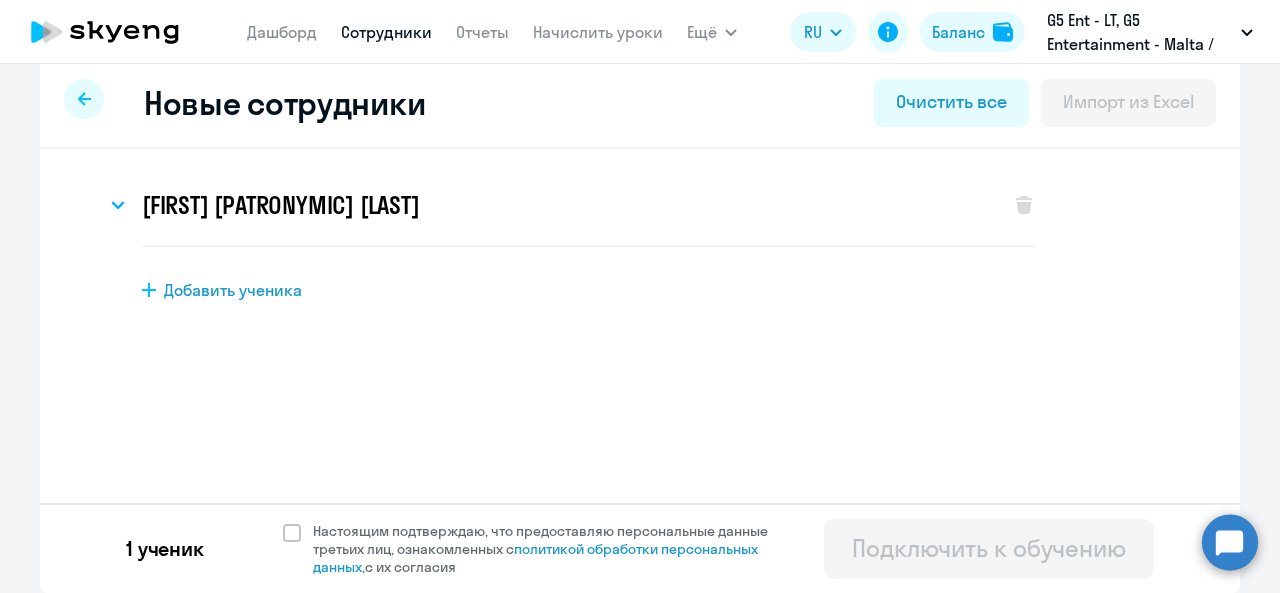 scroll, scrollTop: 20, scrollLeft: 0, axis: vertical 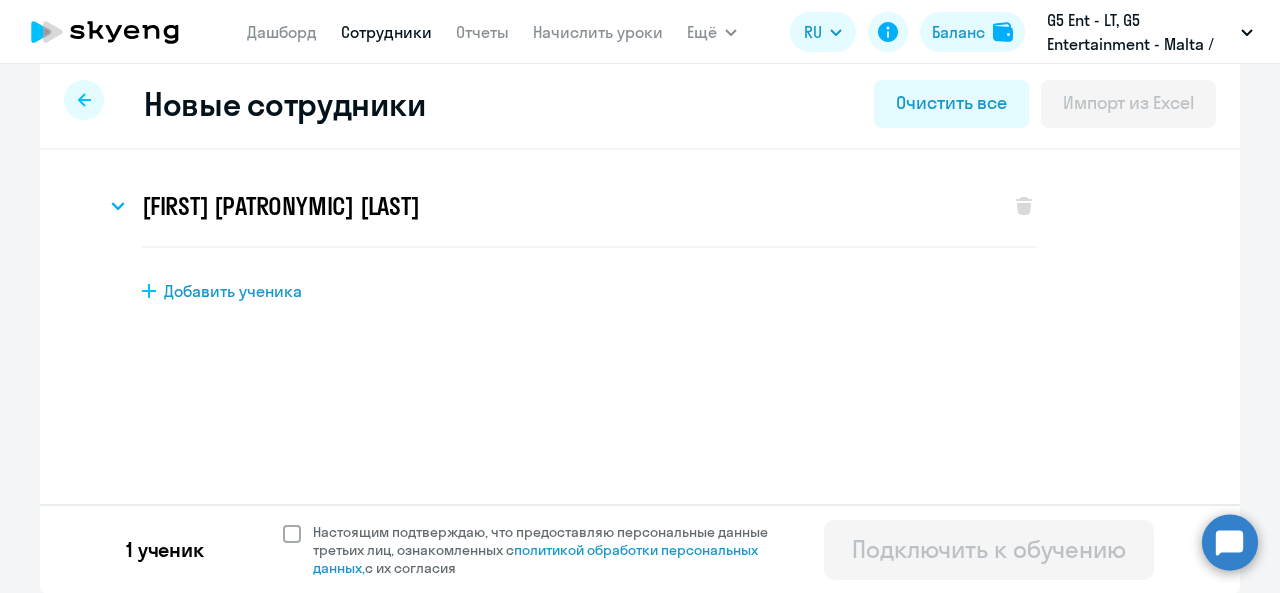 click 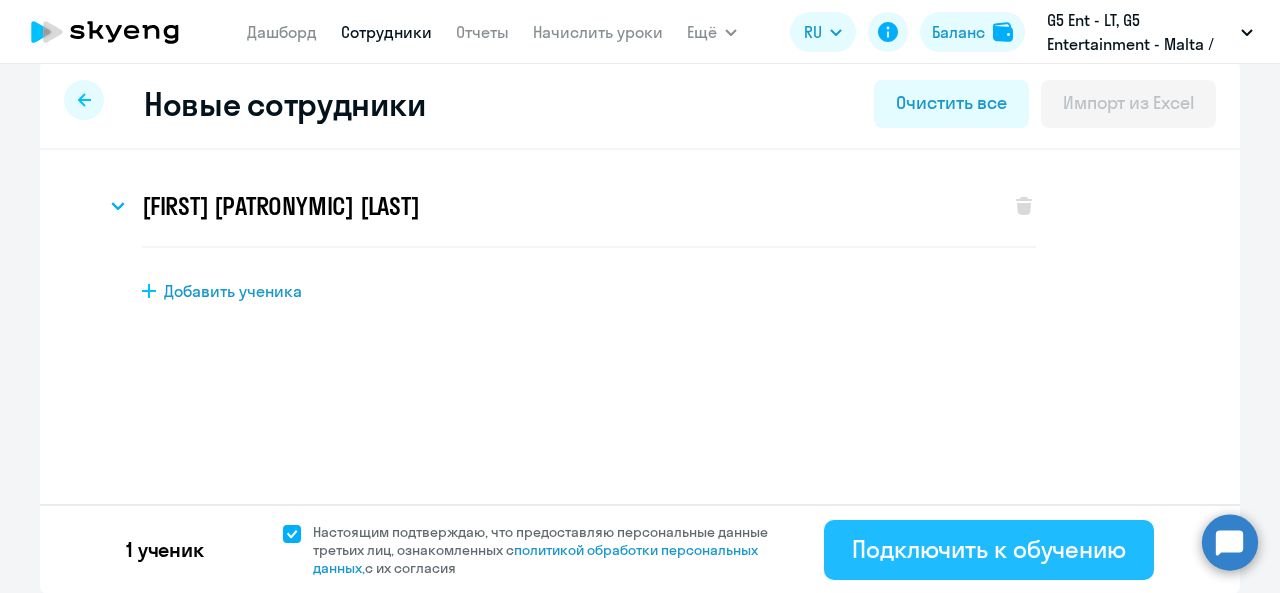 click on "Подключить к обучению" 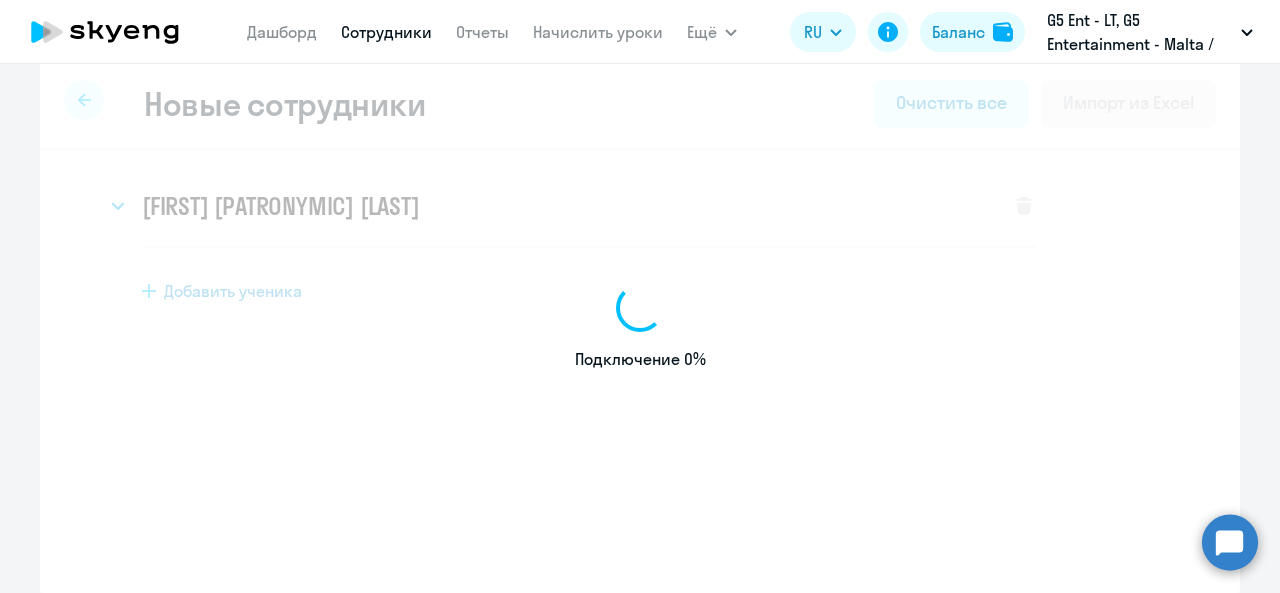 select on "english_adult_not_native_speaker" 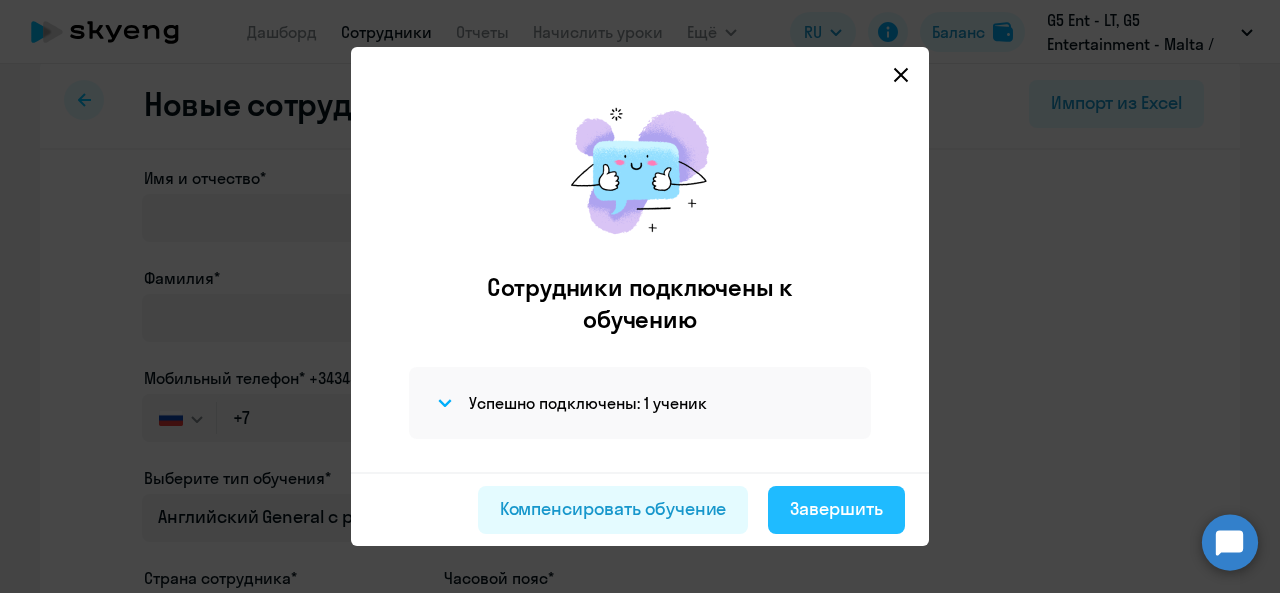 click on "Завершить" at bounding box center [836, 509] 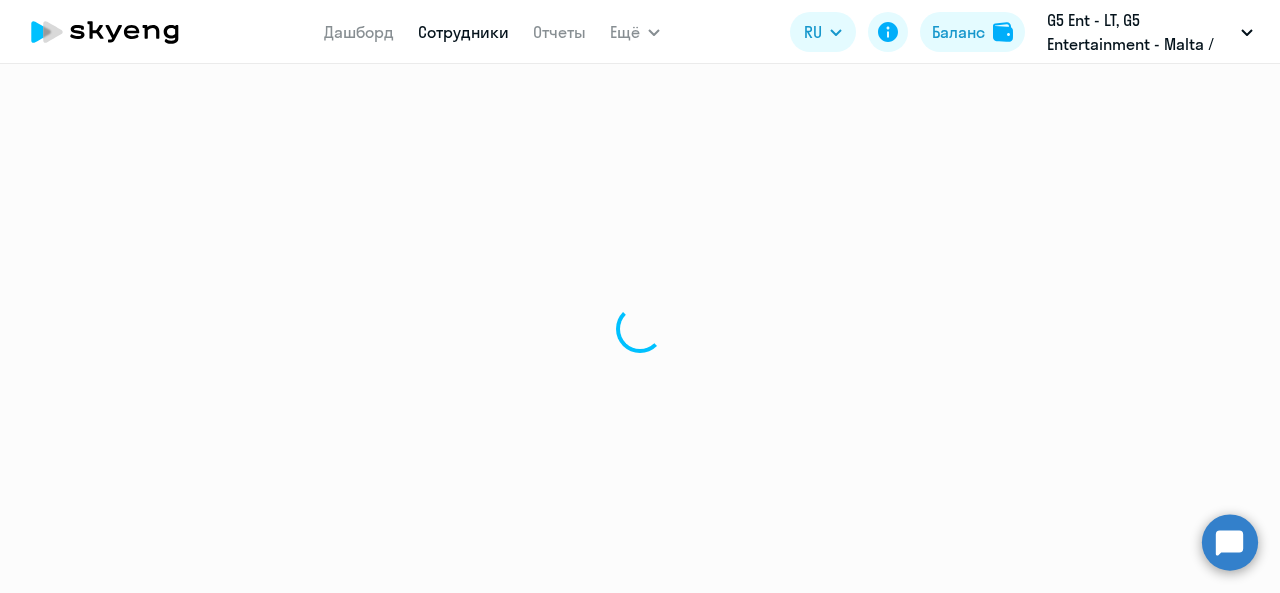 scroll, scrollTop: 0, scrollLeft: 0, axis: both 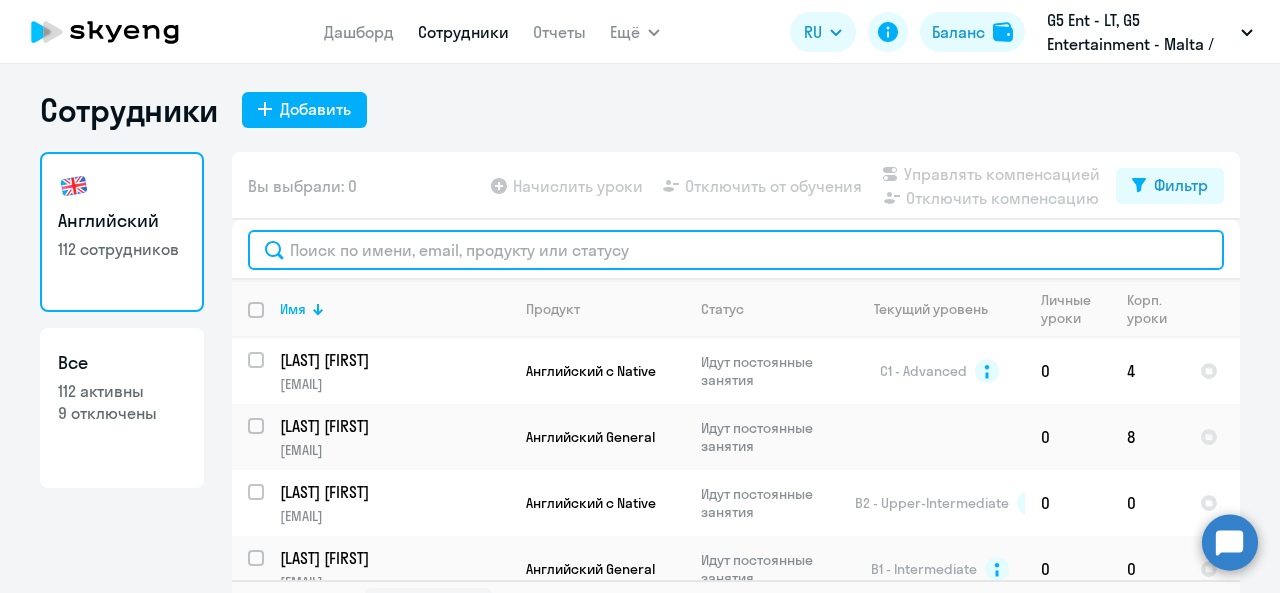 click 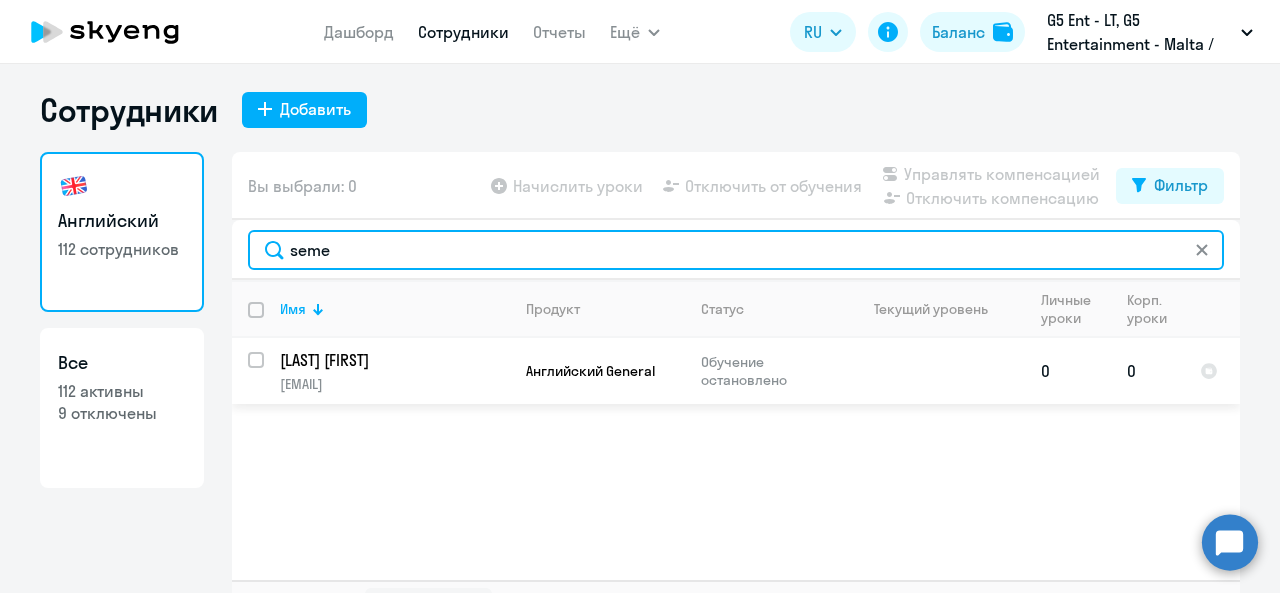 type on "seme" 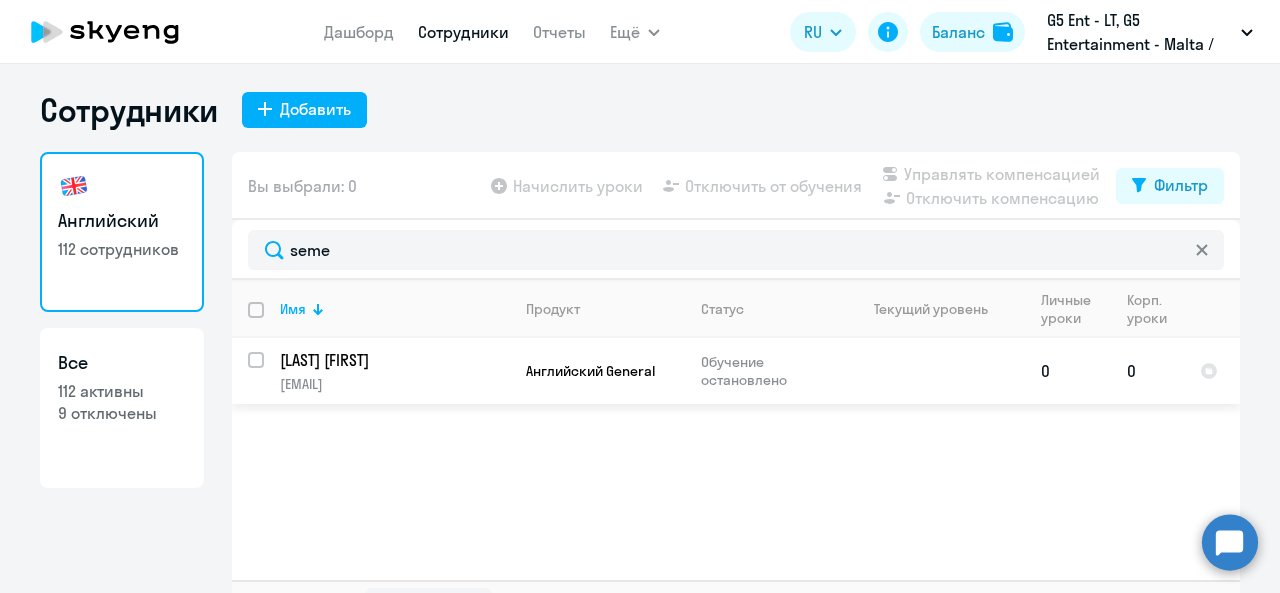 click on "0" 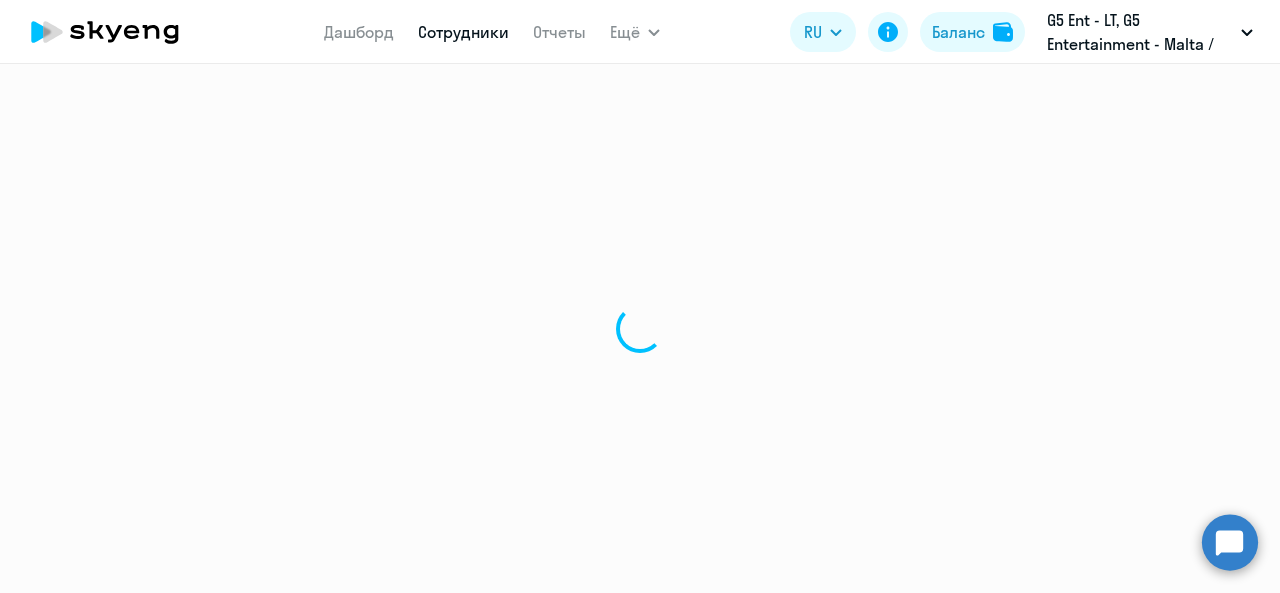 scroll, scrollTop: 0, scrollLeft: 0, axis: both 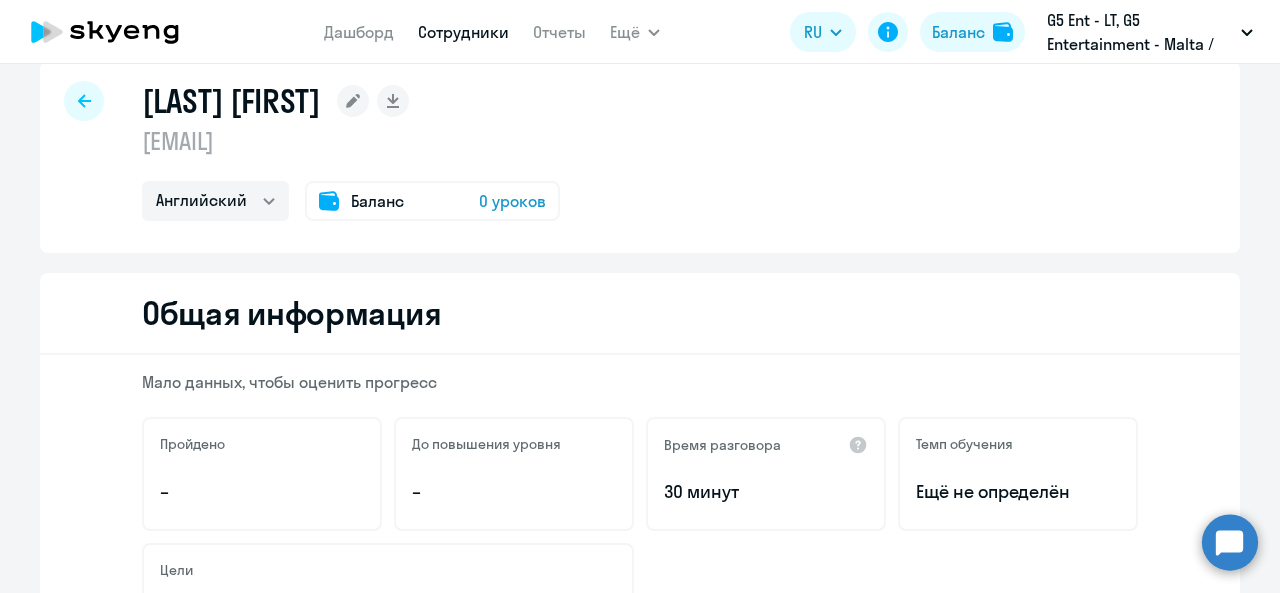 click on "0 уроков" 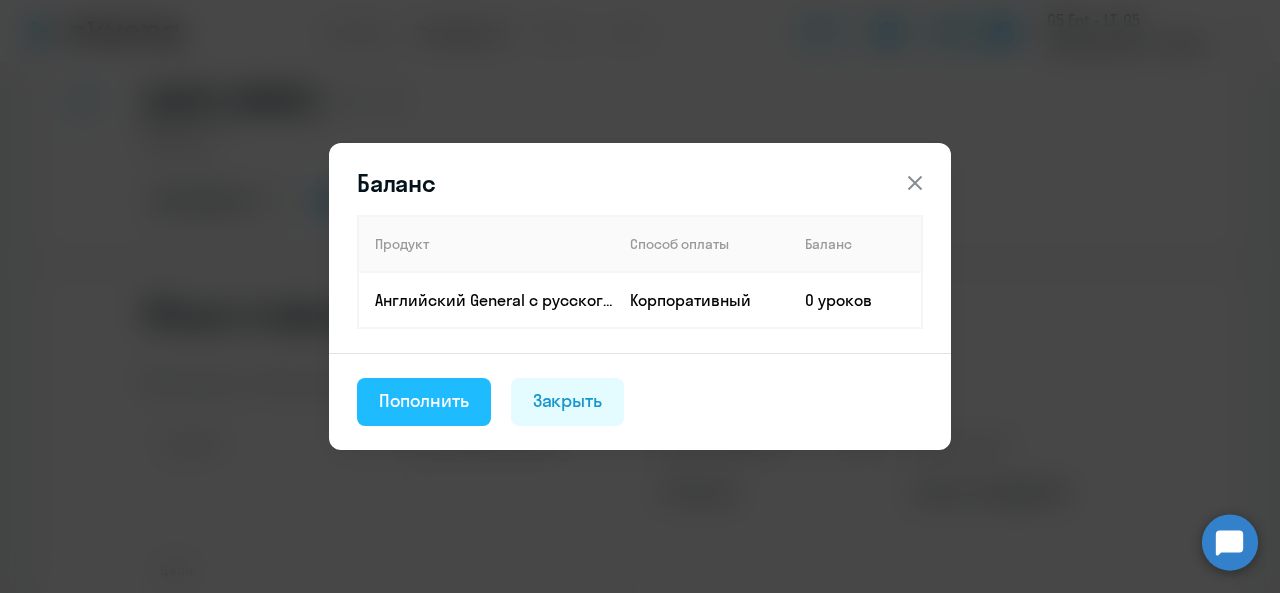 click on "Пополнить" at bounding box center [424, 401] 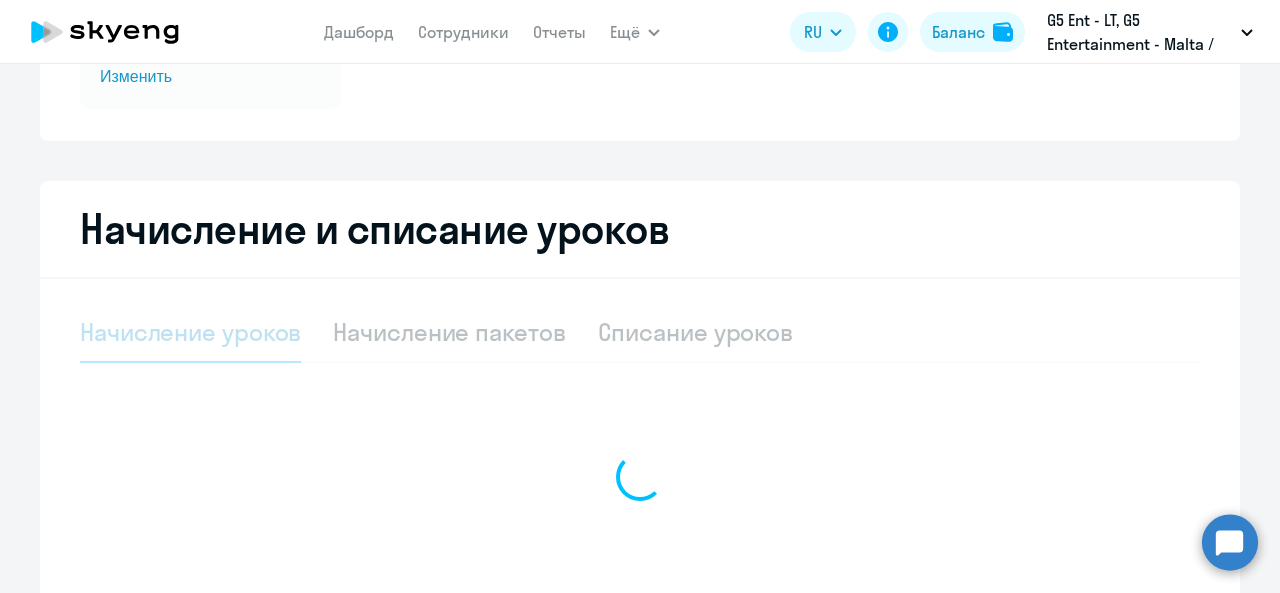 select on "10" 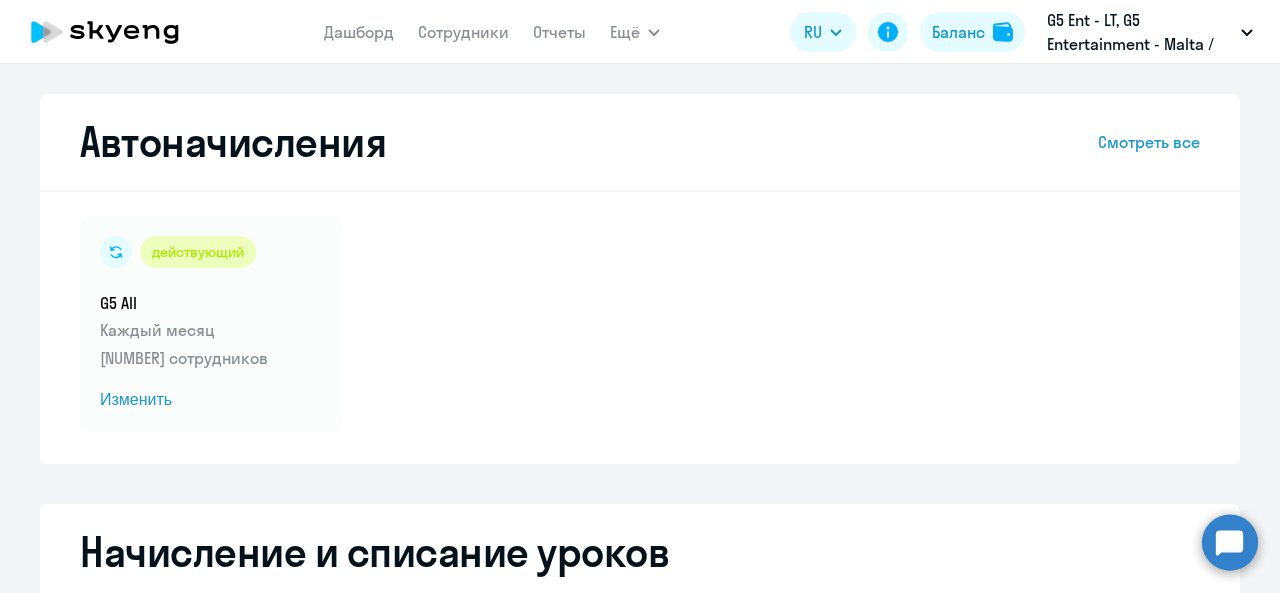 scroll, scrollTop: 74, scrollLeft: 0, axis: vertical 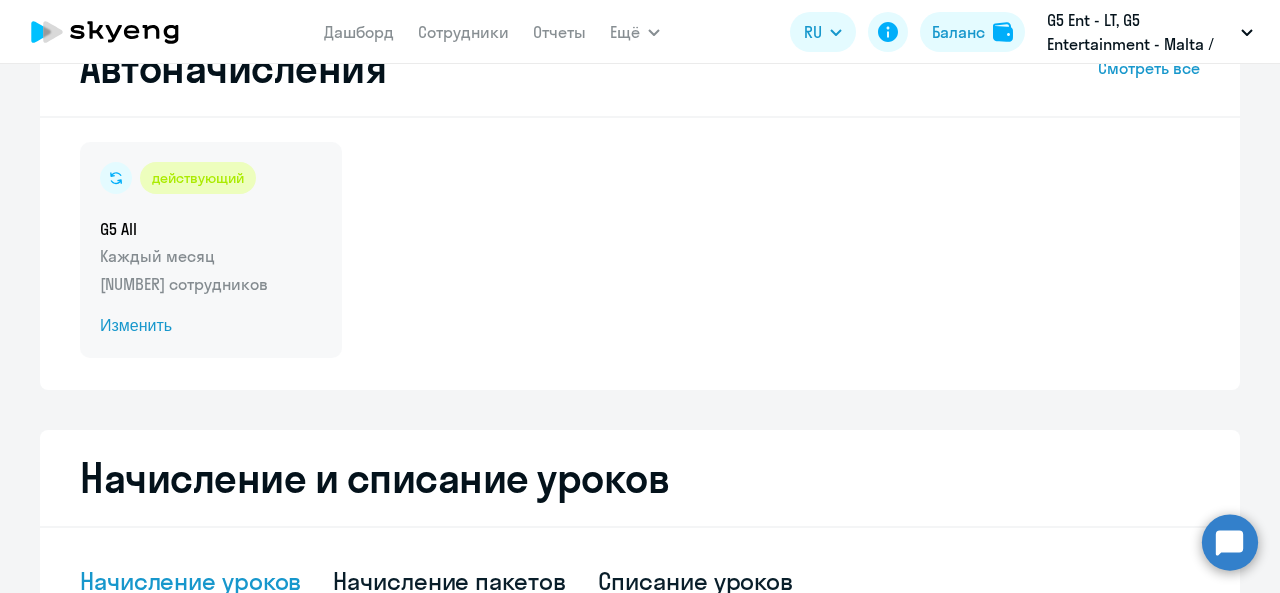 click on "Изменить" 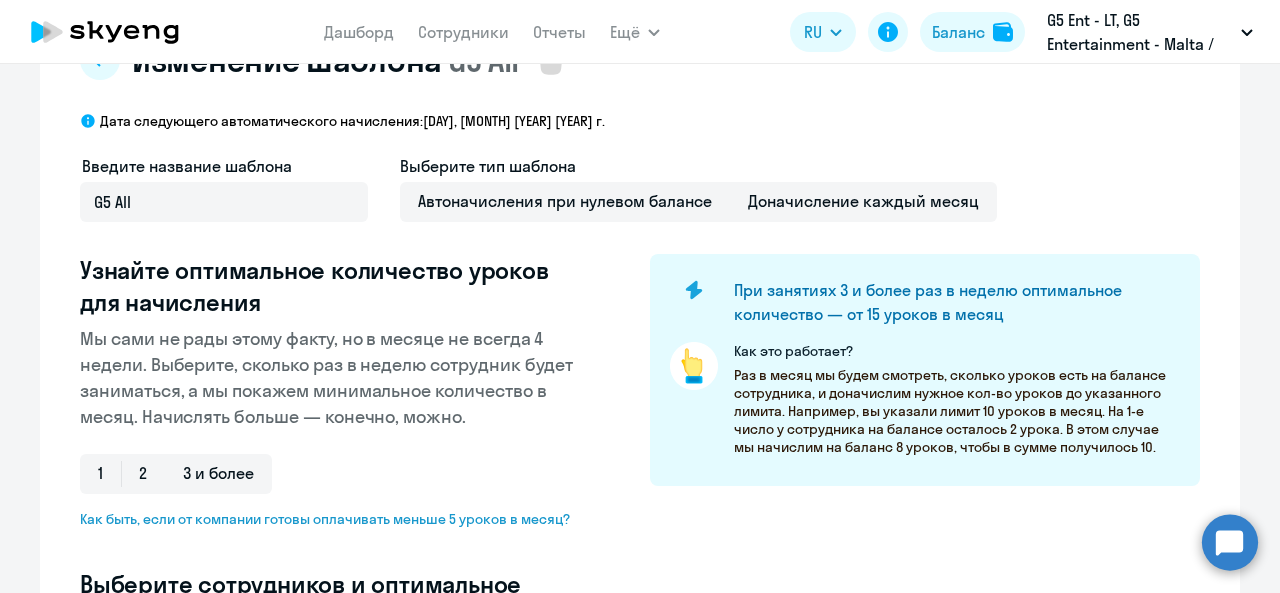 select on "10" 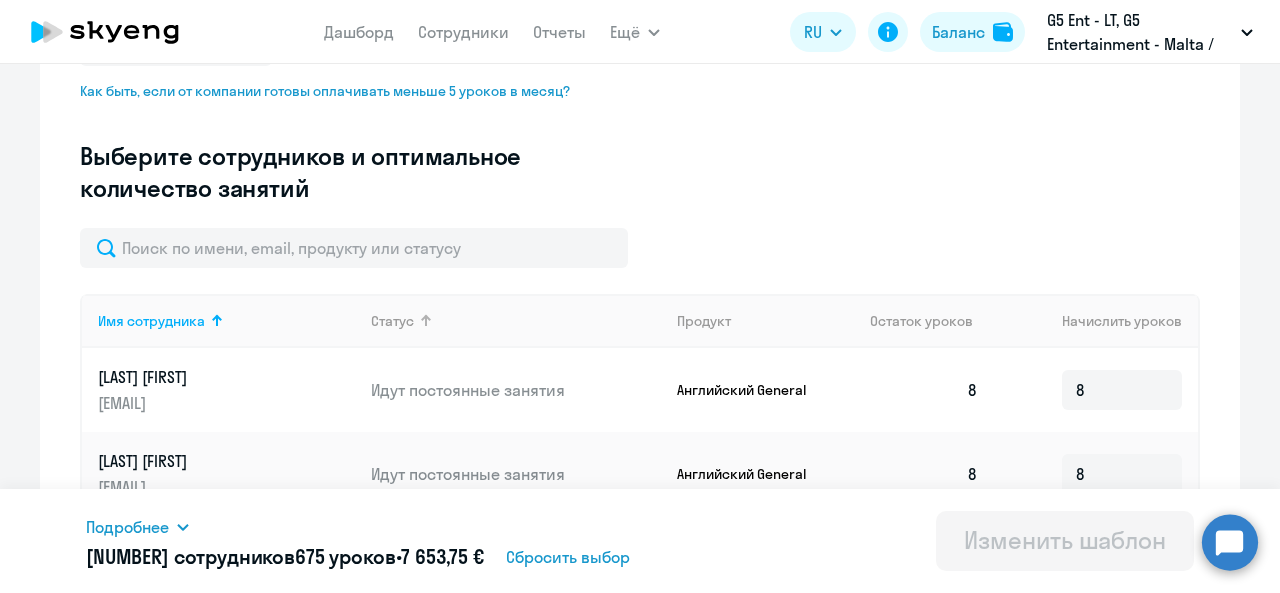 scroll, scrollTop: 520, scrollLeft: 0, axis: vertical 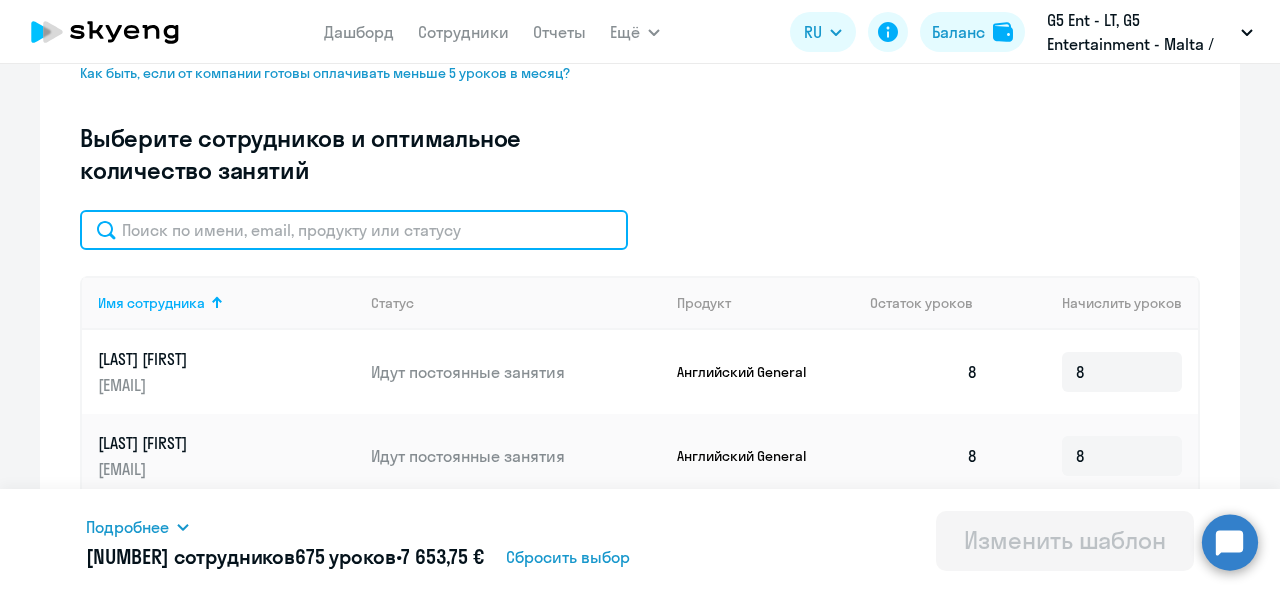 click 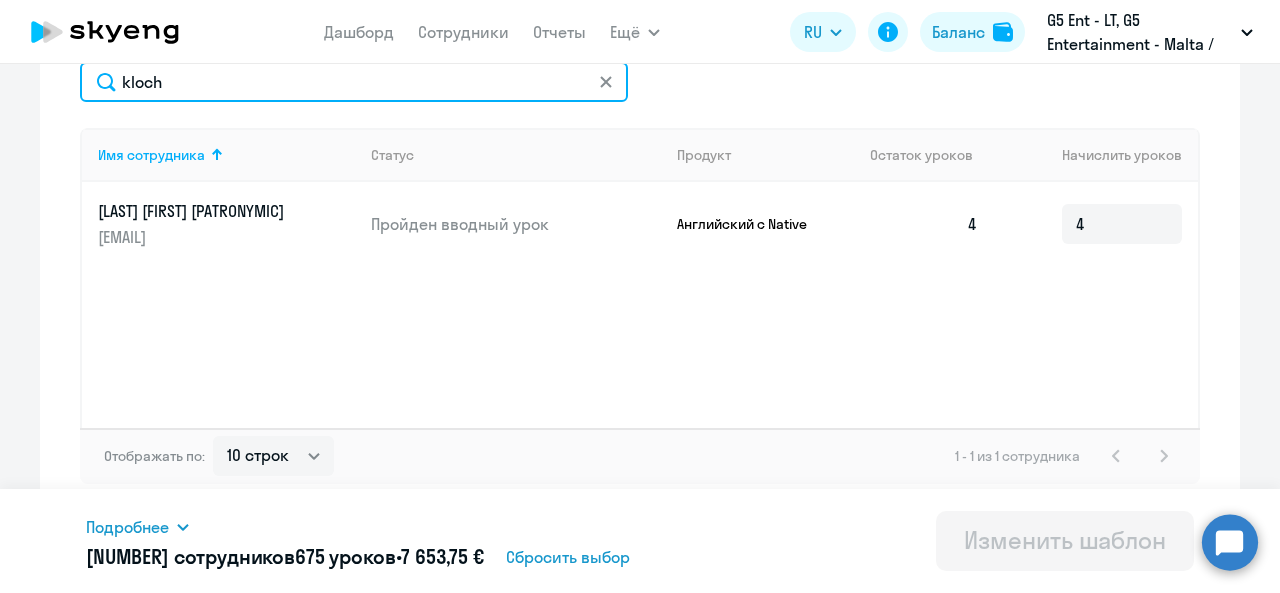 scroll, scrollTop: 670, scrollLeft: 0, axis: vertical 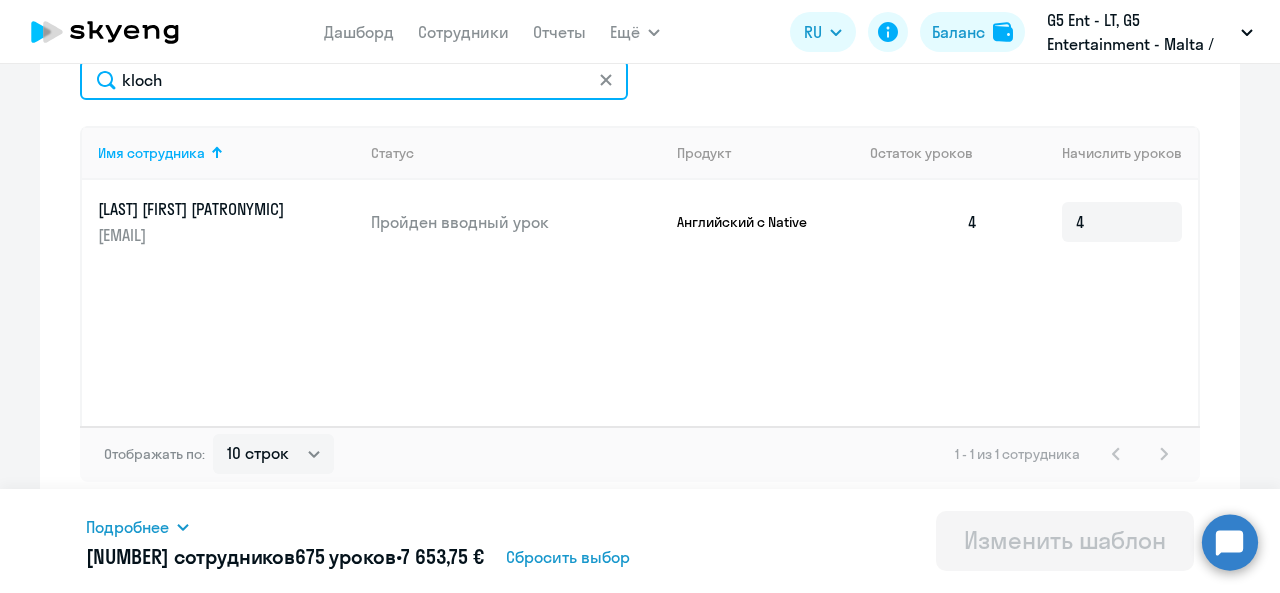 type on "kloch" 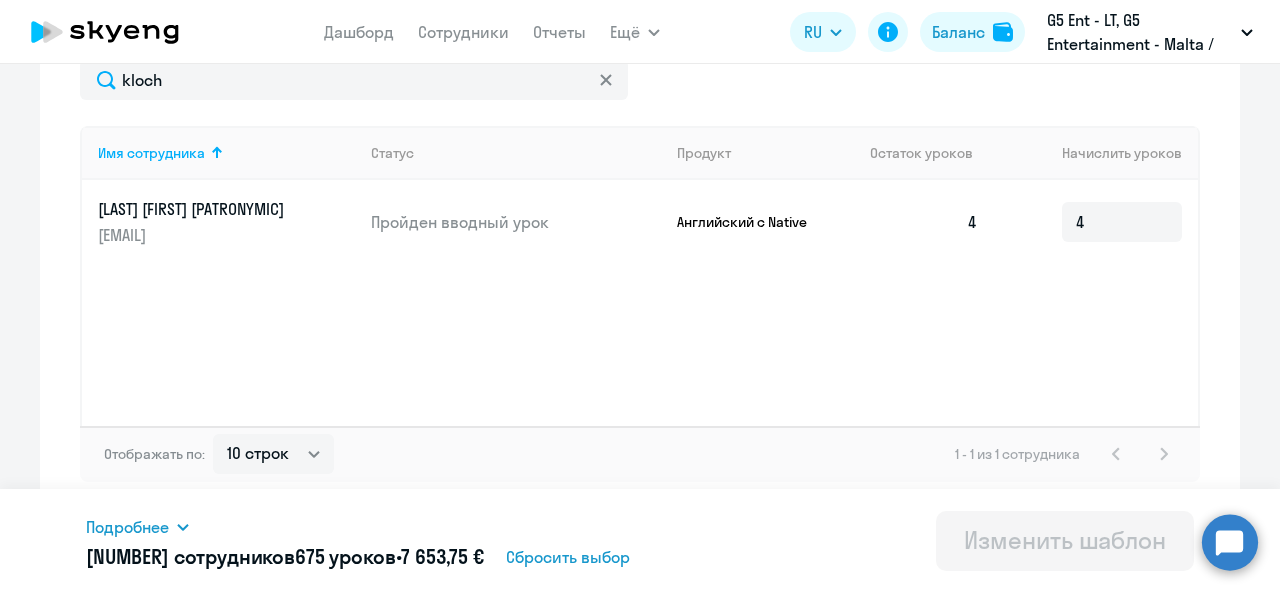 click 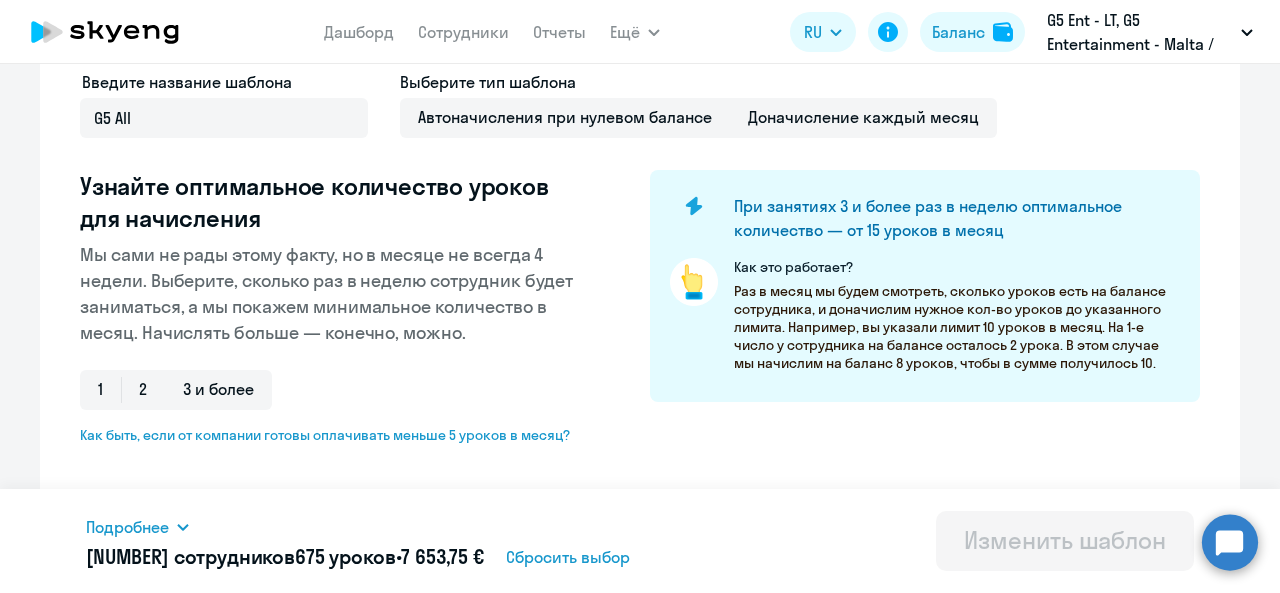 scroll, scrollTop: 52, scrollLeft: 0, axis: vertical 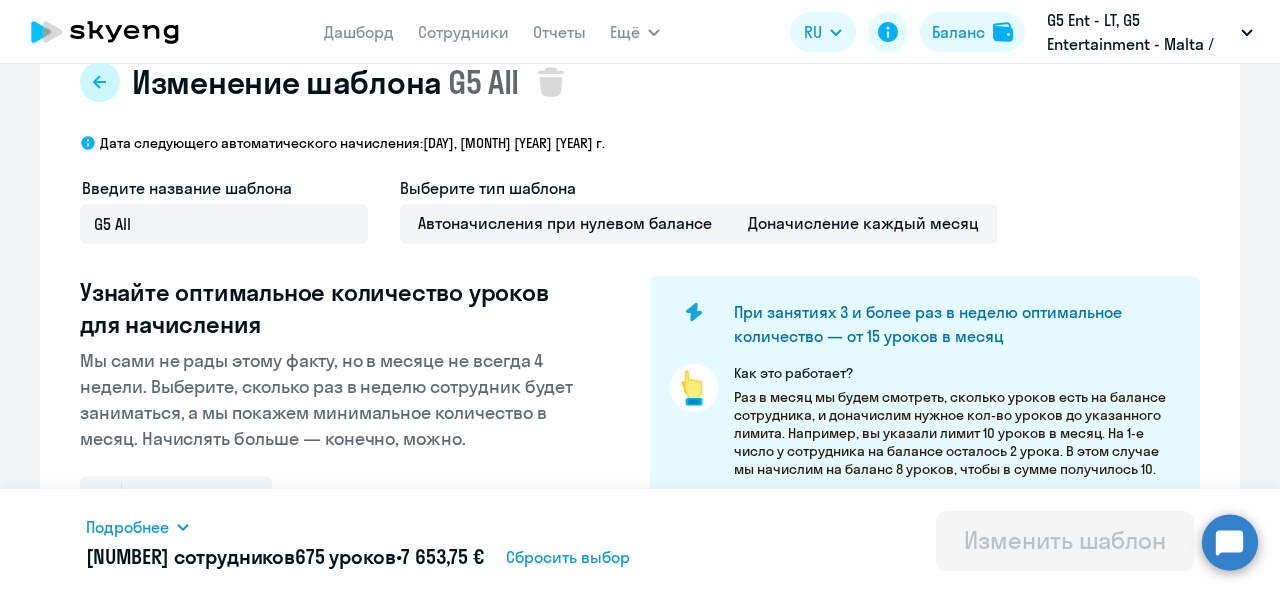 click 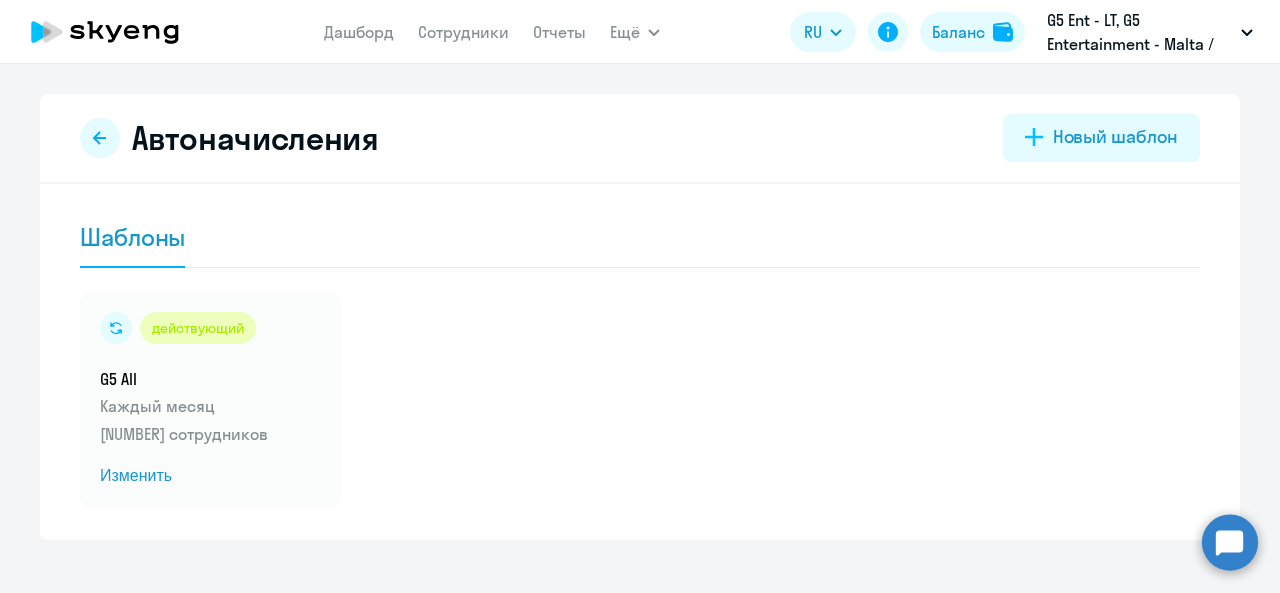 scroll, scrollTop: 26, scrollLeft: 0, axis: vertical 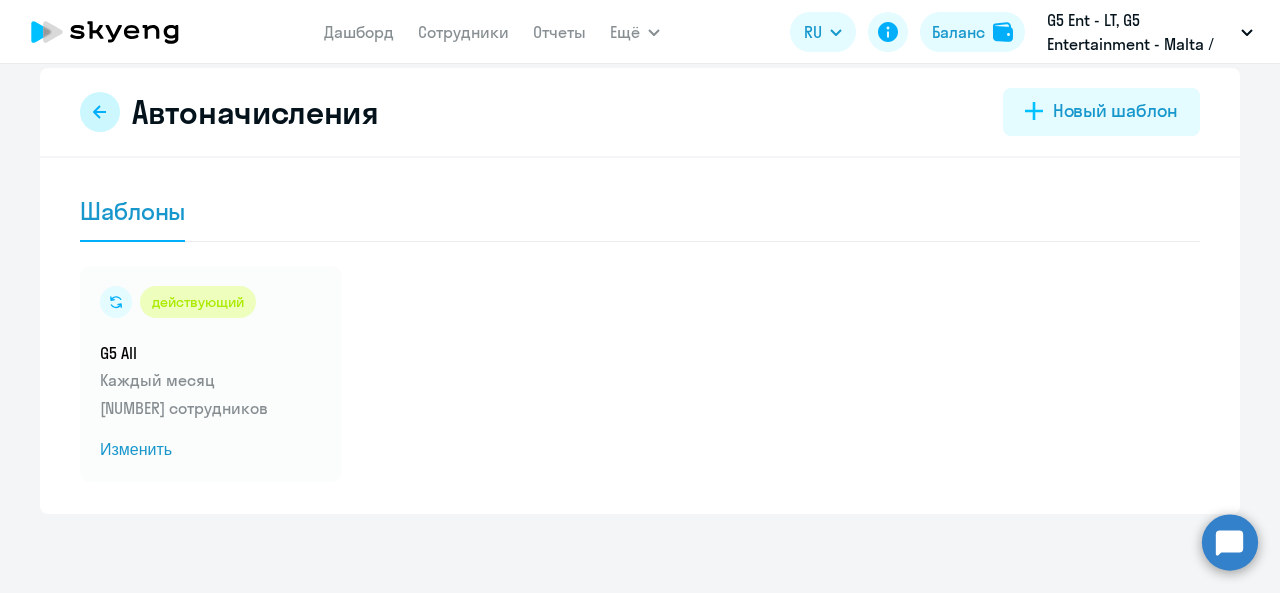 click 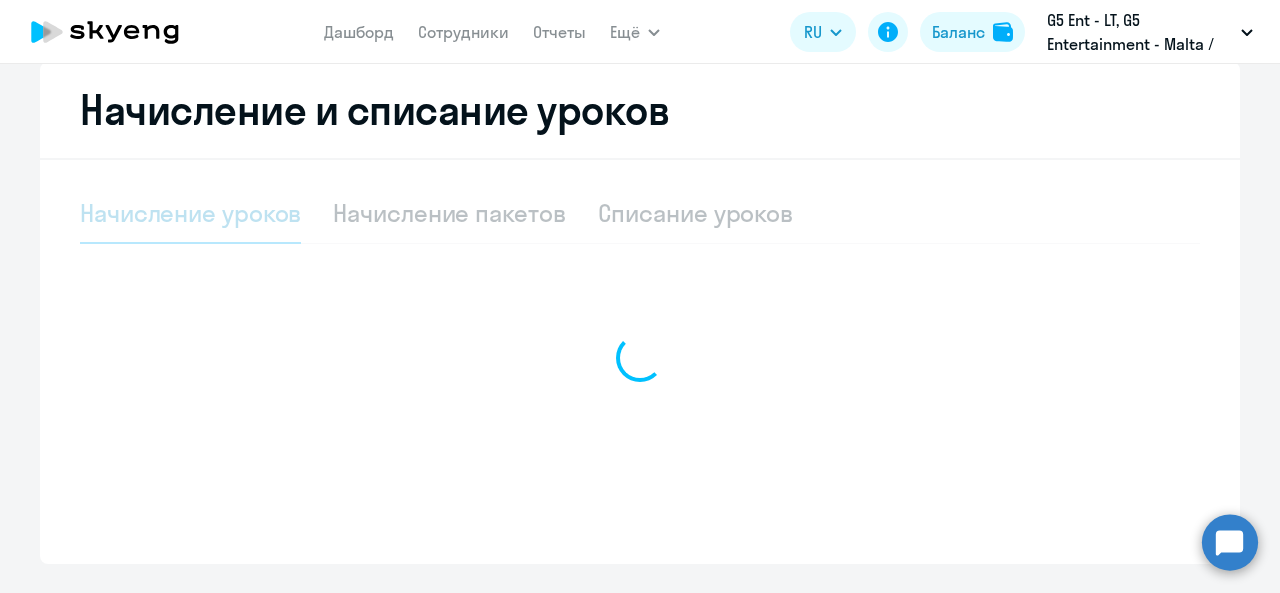 select on "10" 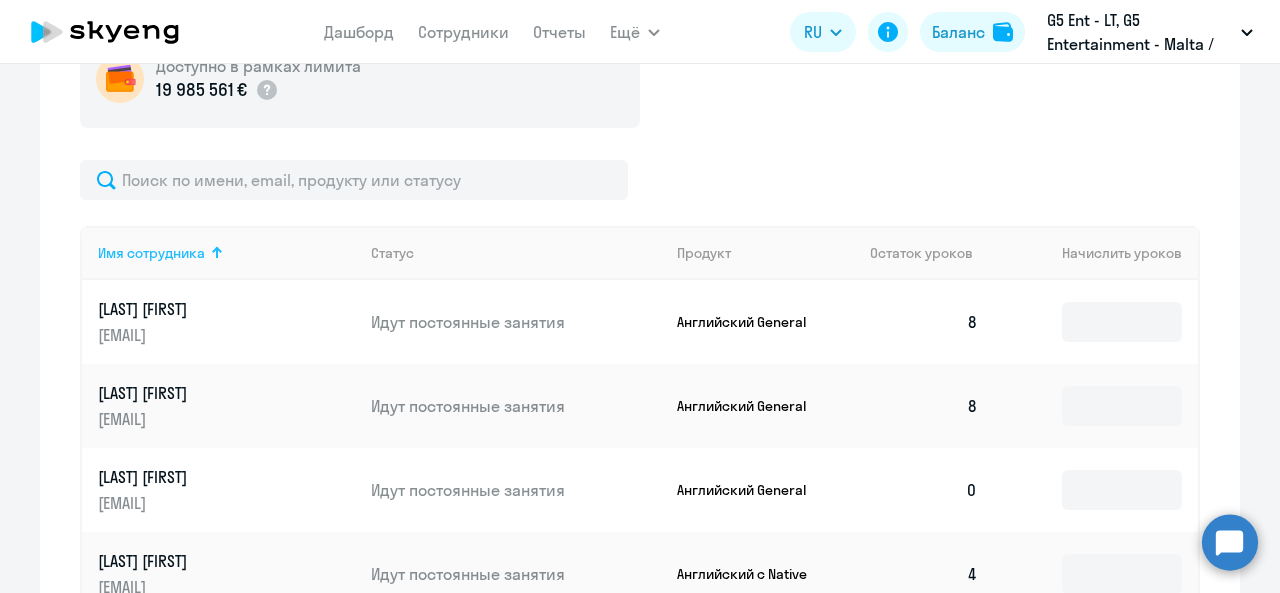 scroll, scrollTop: 686, scrollLeft: 0, axis: vertical 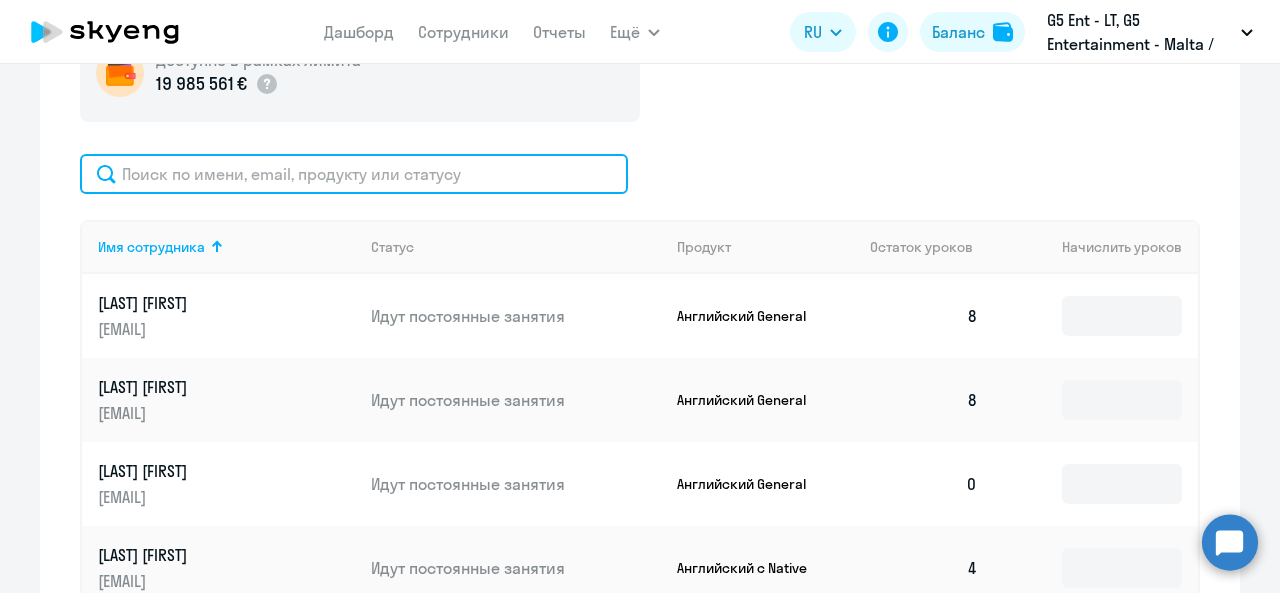 click 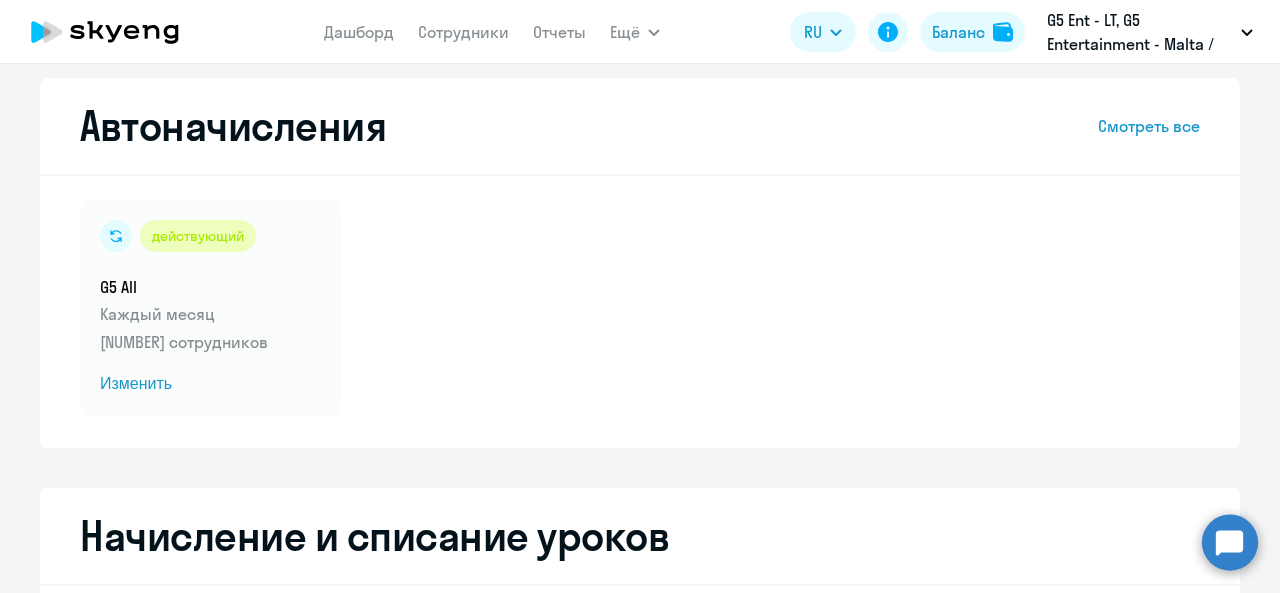 scroll, scrollTop: 0, scrollLeft: 0, axis: both 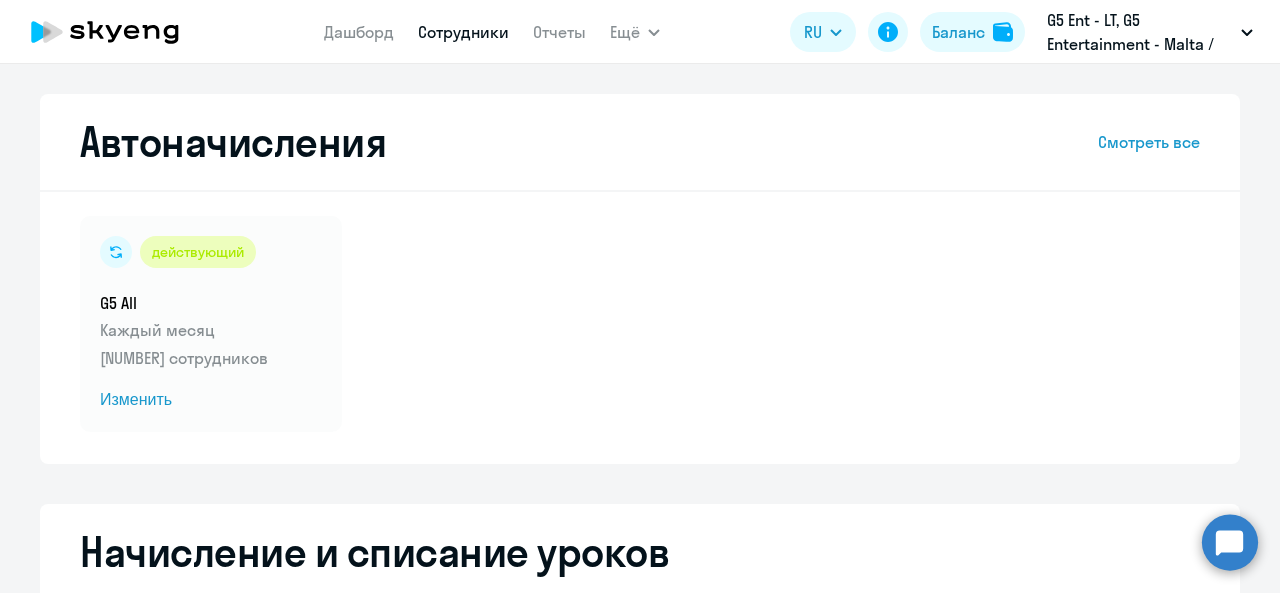 type on "[LAST]" 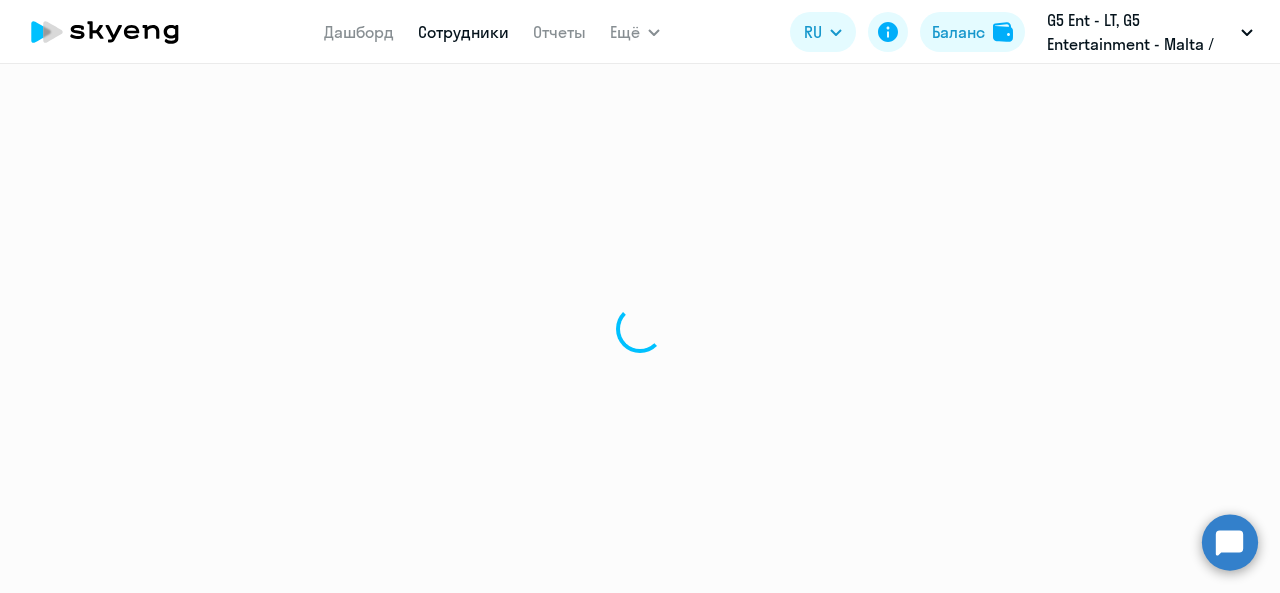 select on "30" 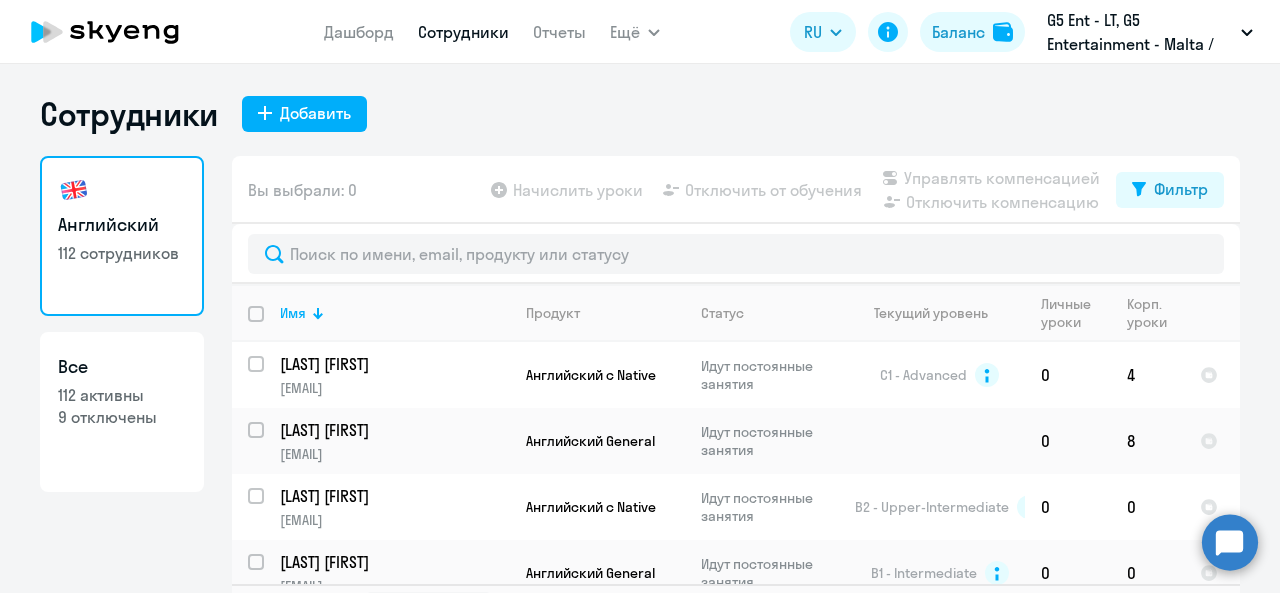 scroll, scrollTop: 46, scrollLeft: 0, axis: vertical 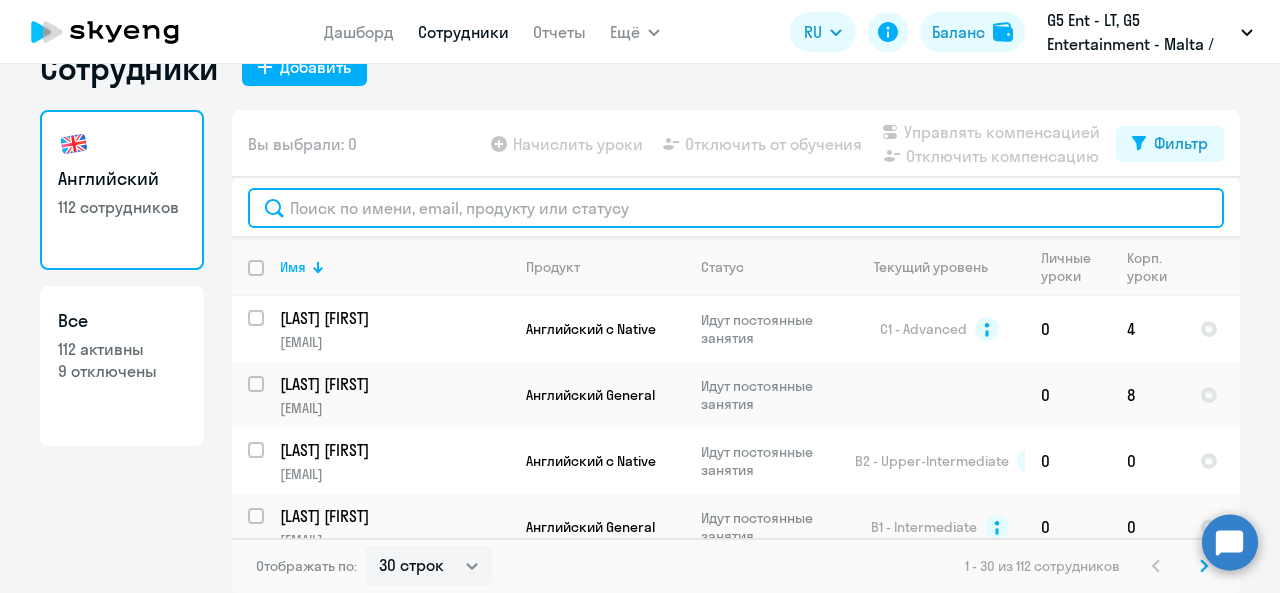 click 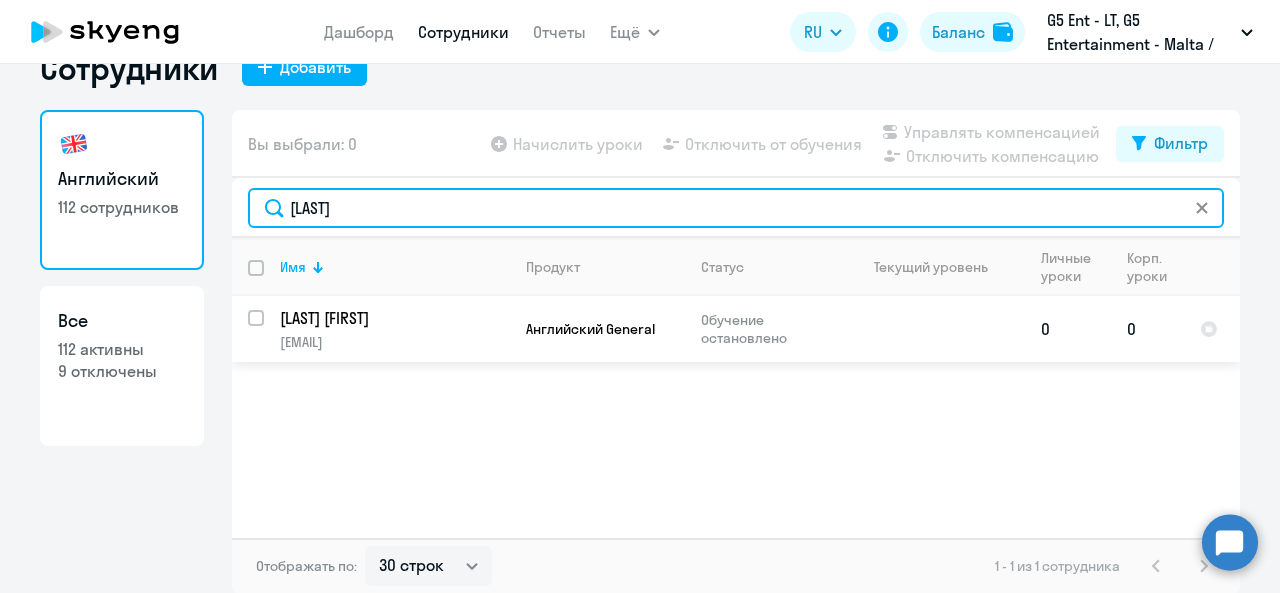type on "[LAST]" 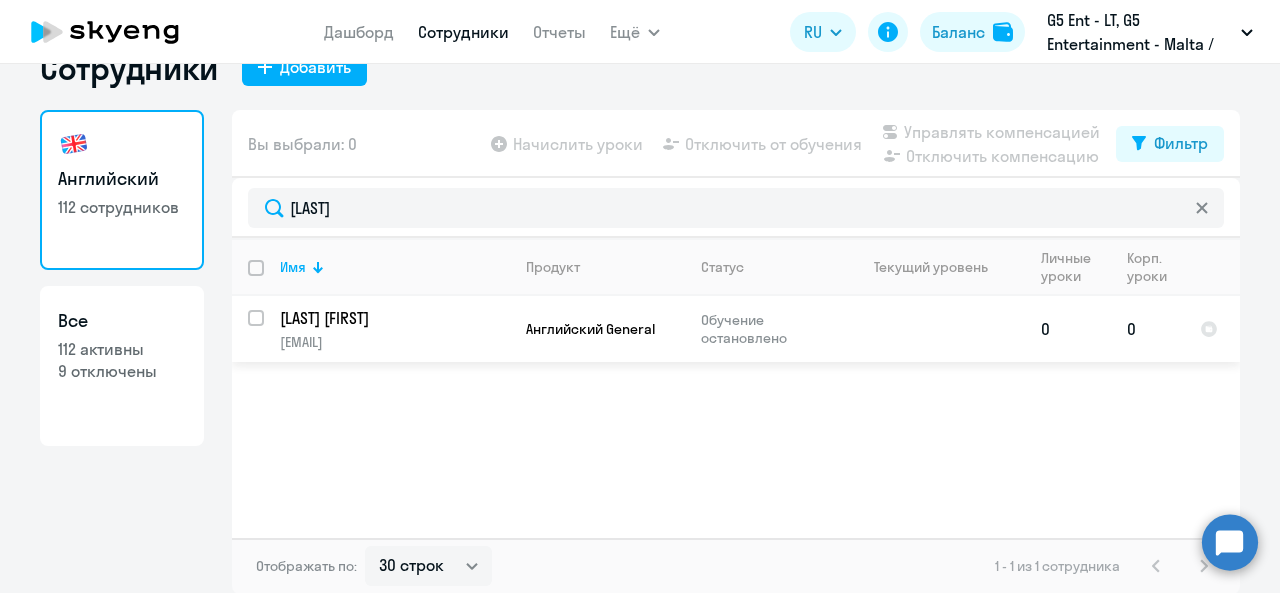 drag, startPoint x: 790, startPoint y: 339, endPoint x: 693, endPoint y: 321, distance: 98.65597 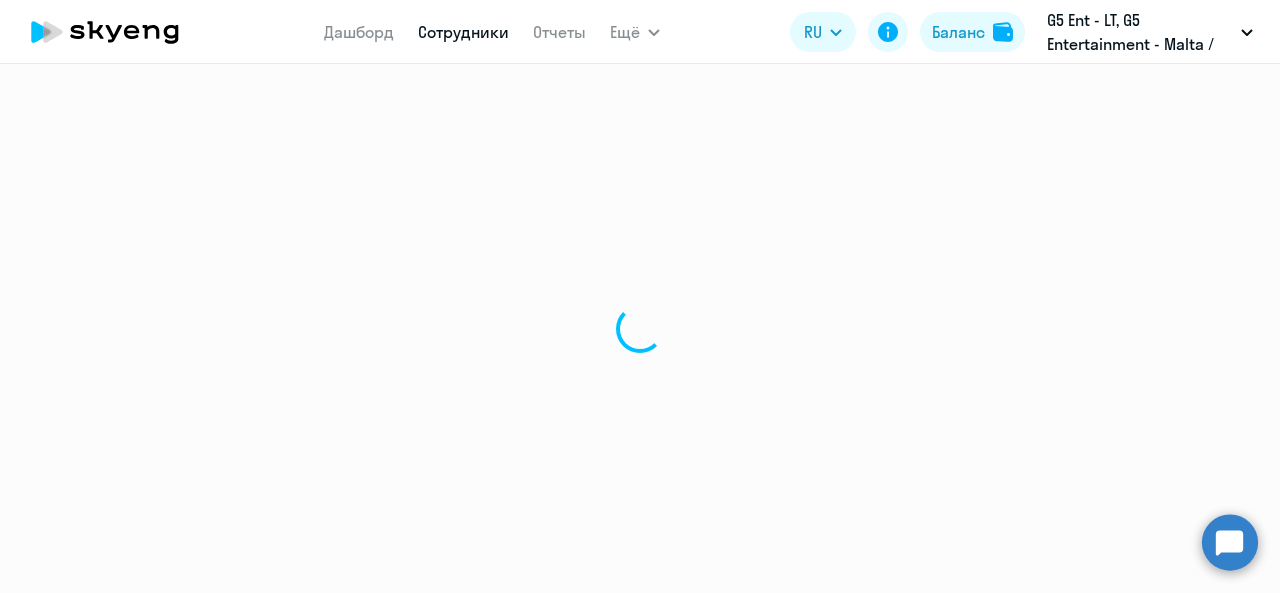 select on "english" 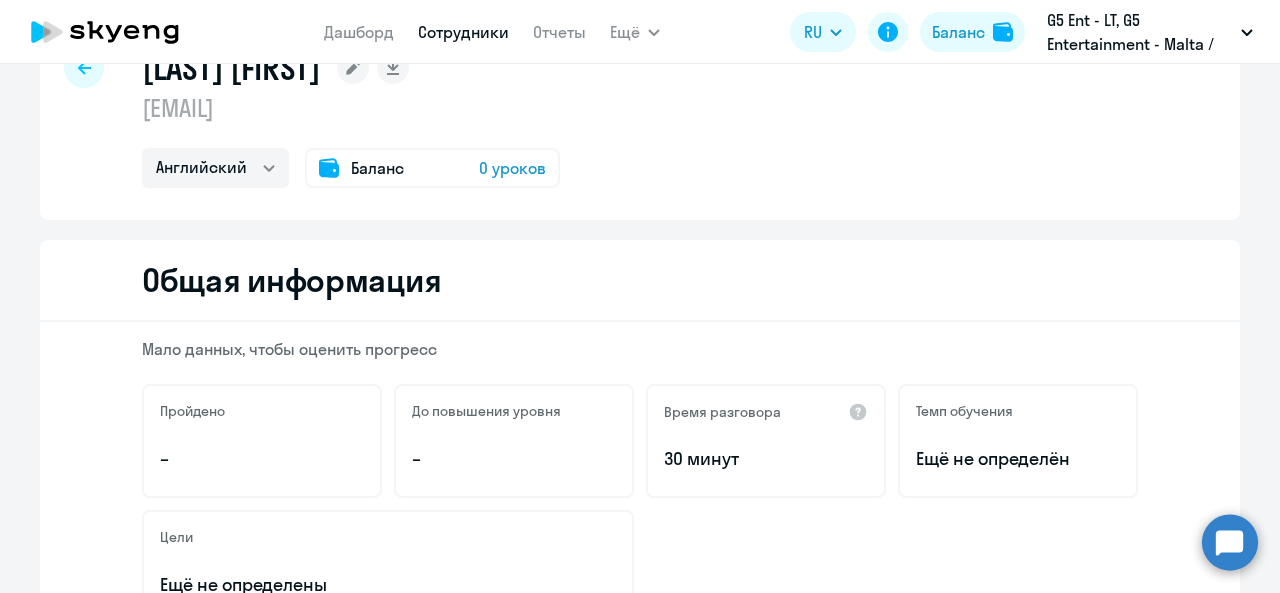 scroll, scrollTop: 65, scrollLeft: 0, axis: vertical 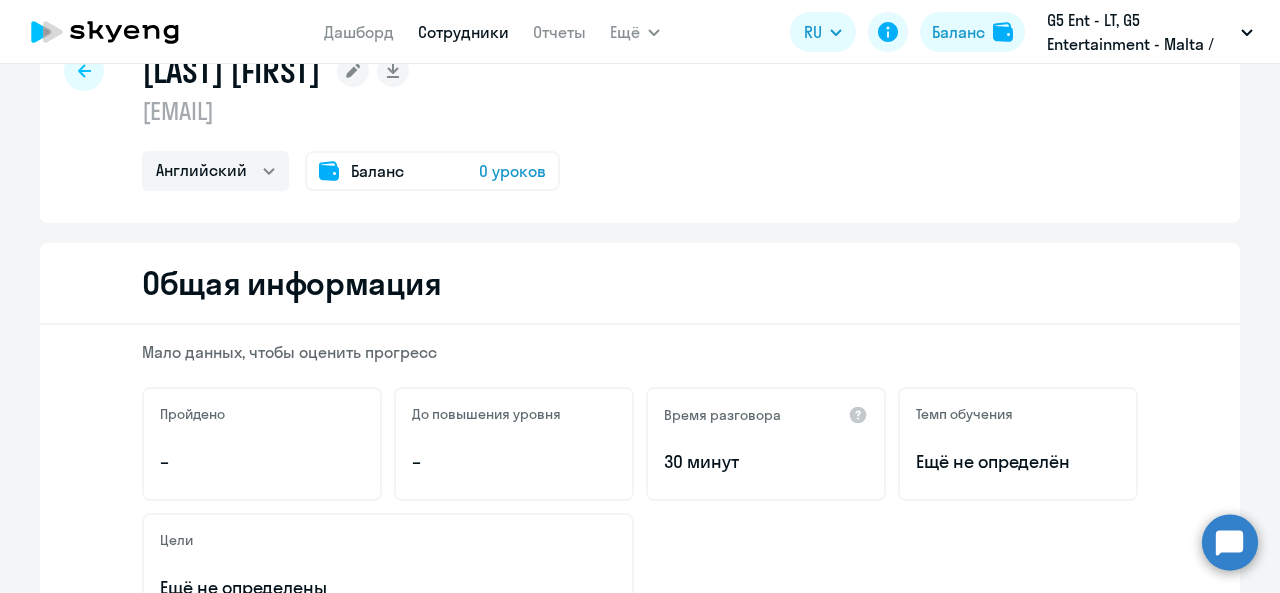 click 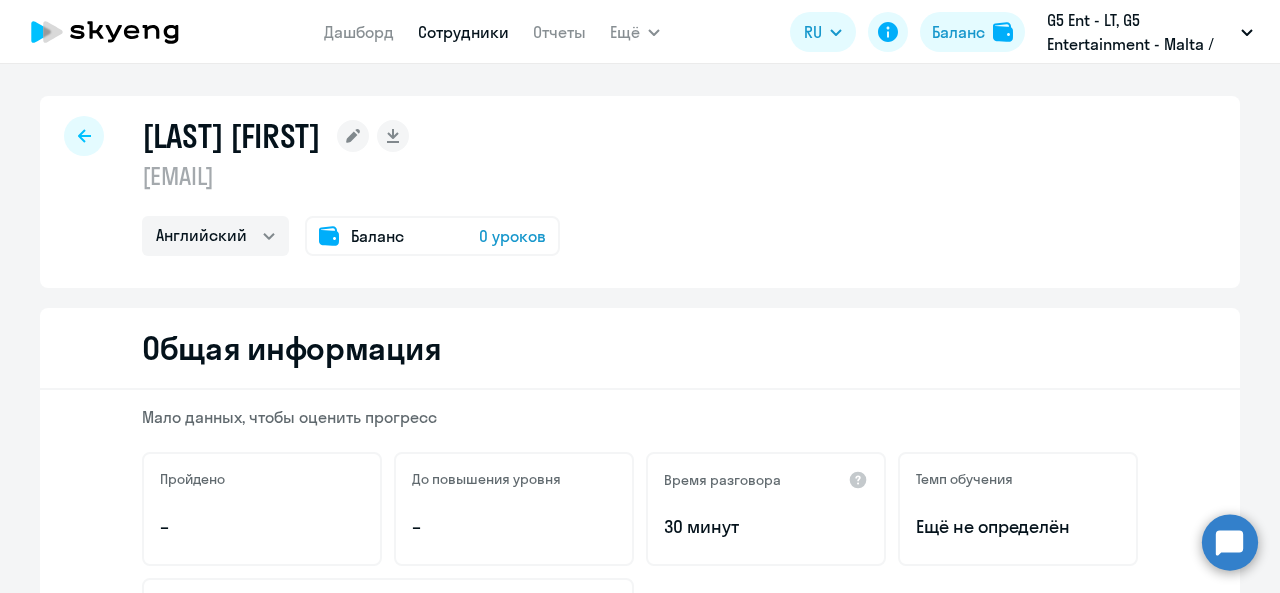 select on "30" 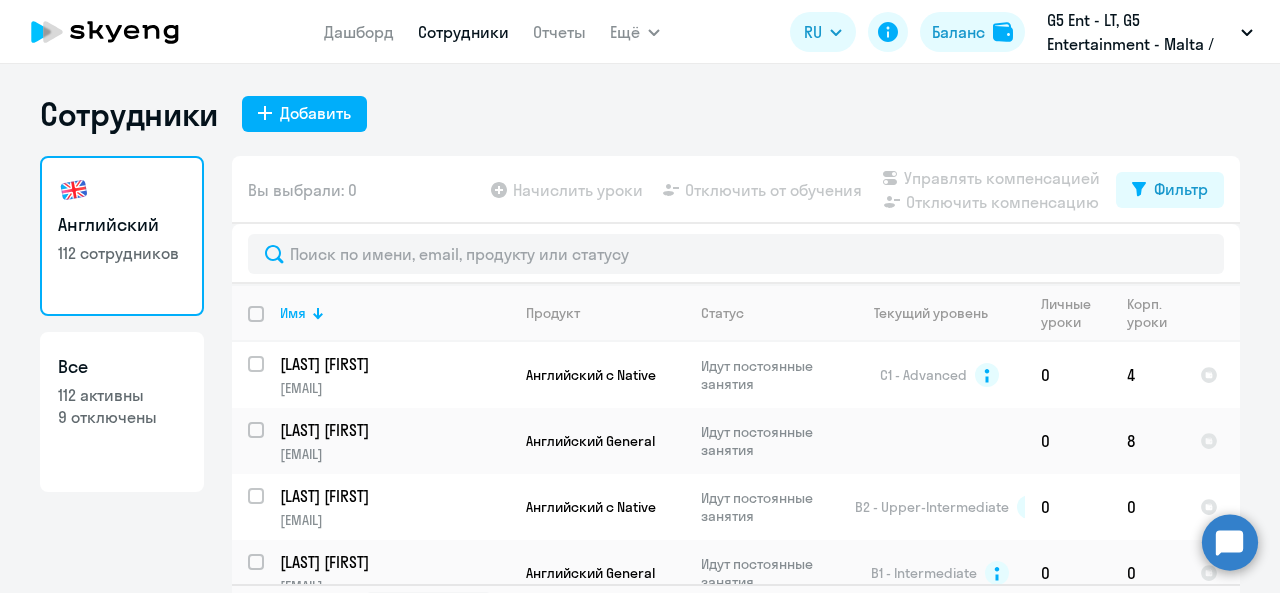 scroll, scrollTop: 46, scrollLeft: 0, axis: vertical 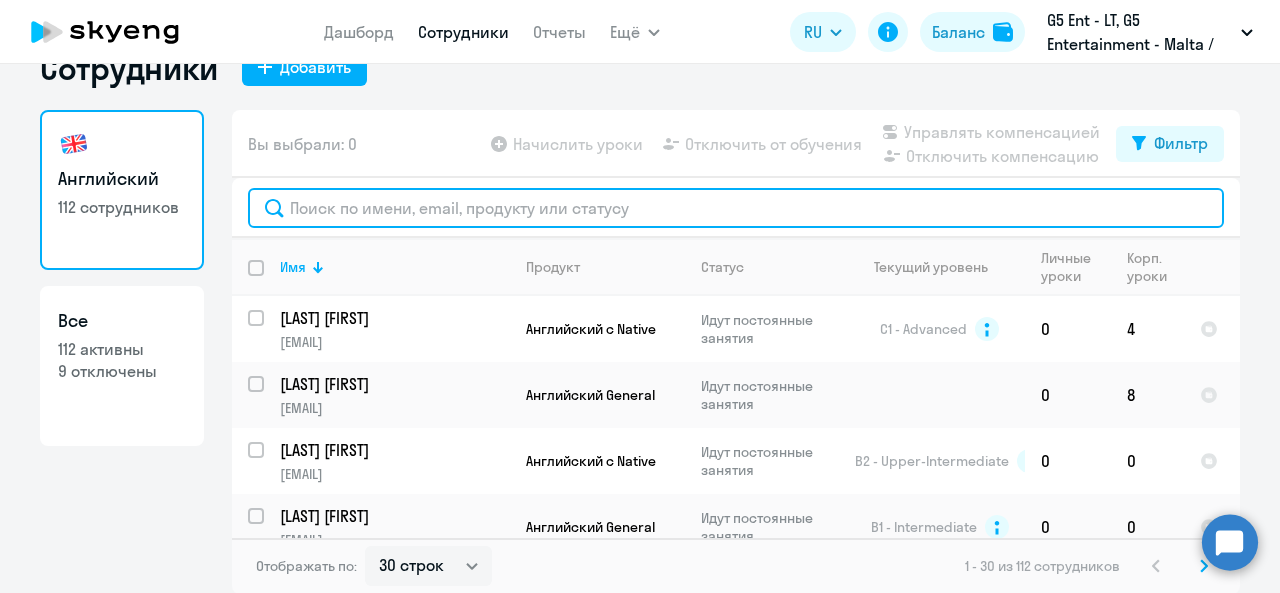 click 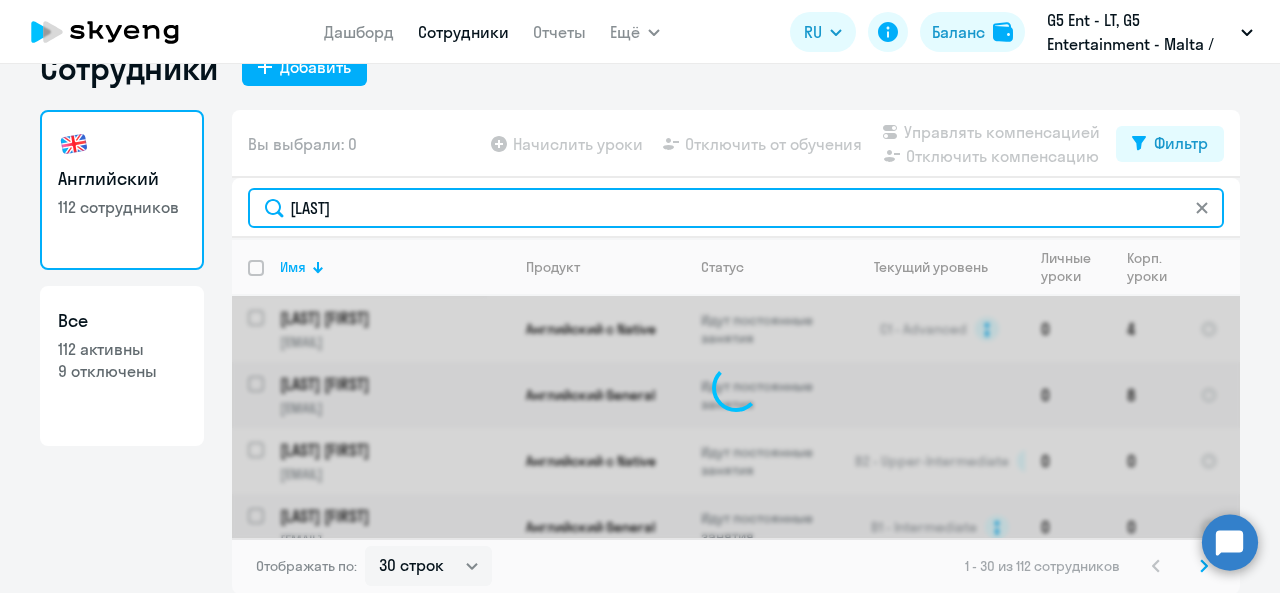 type on "[LAST]" 